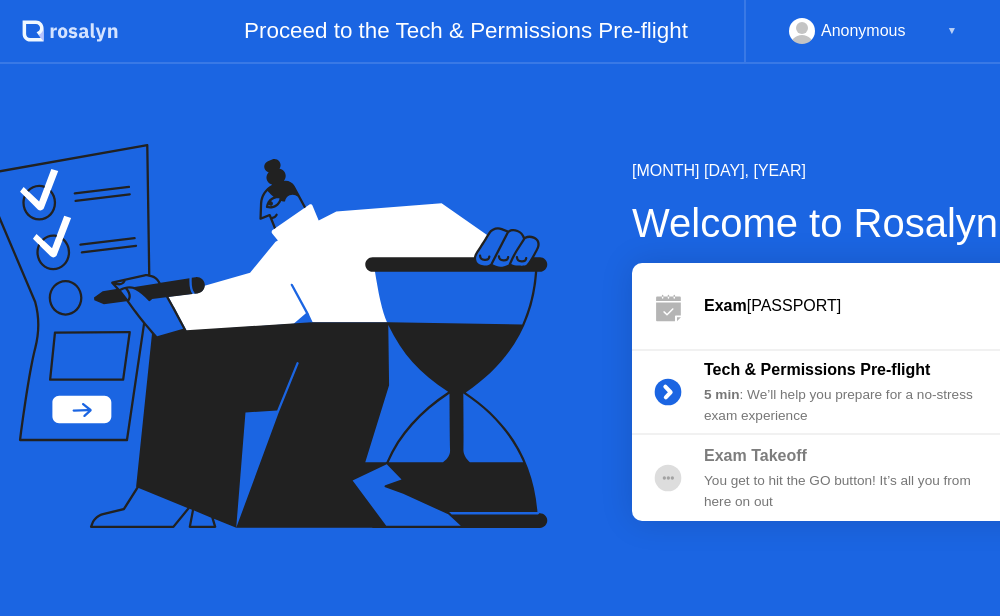 scroll, scrollTop: 0, scrollLeft: 0, axis: both 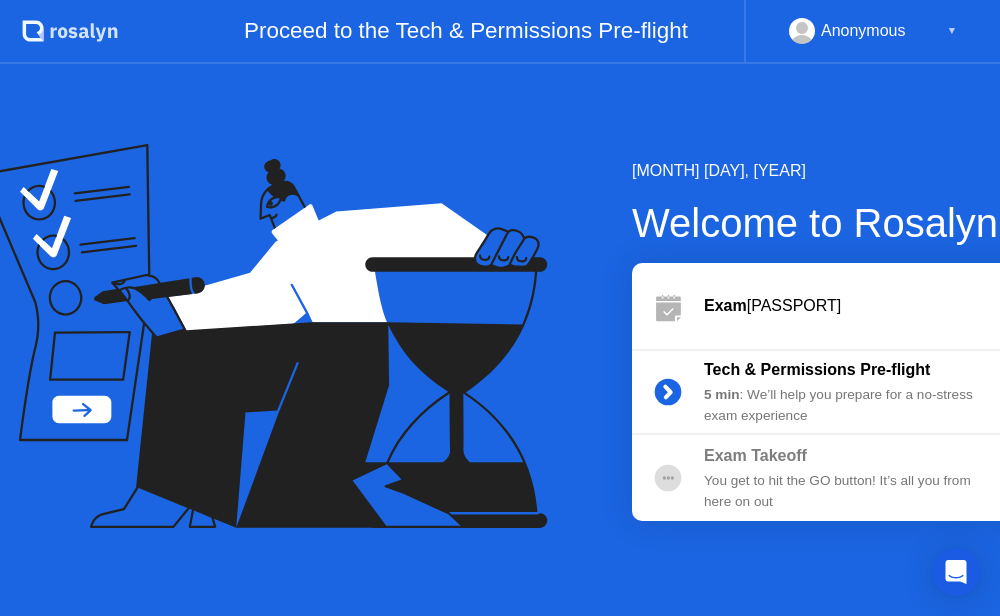 click on "Let's Go" 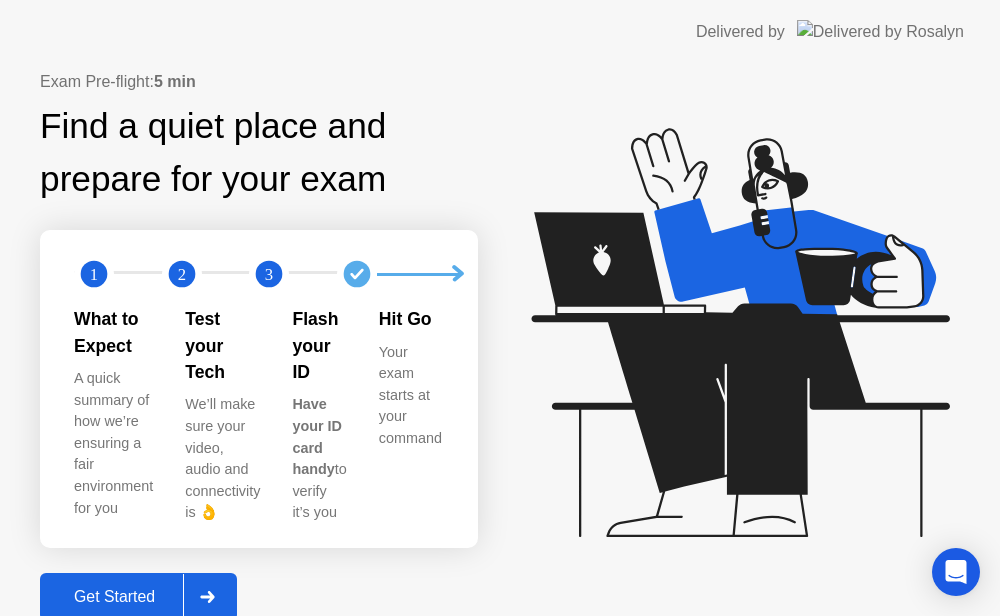click on "Get Started" 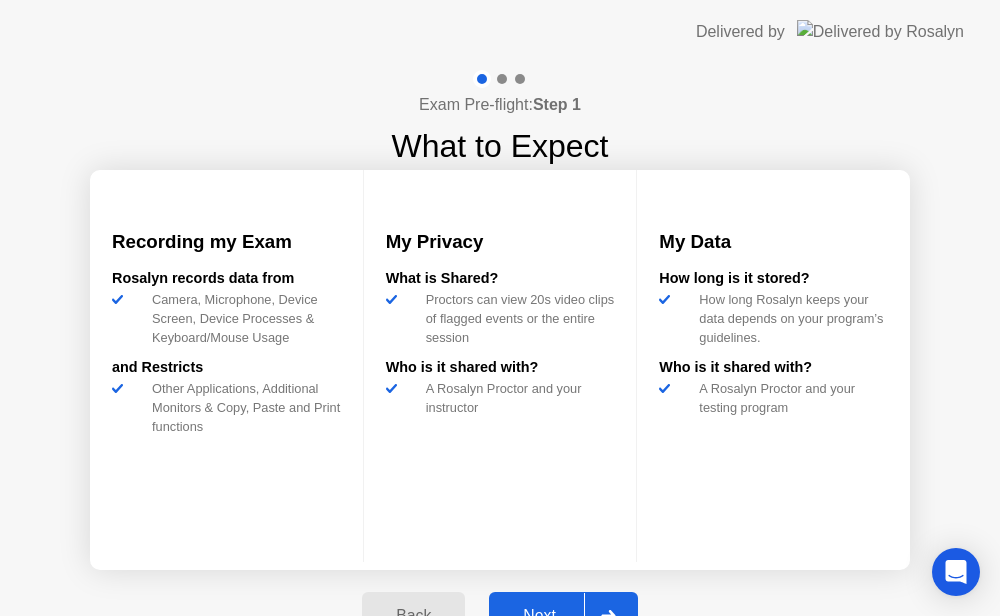 click on "Next" 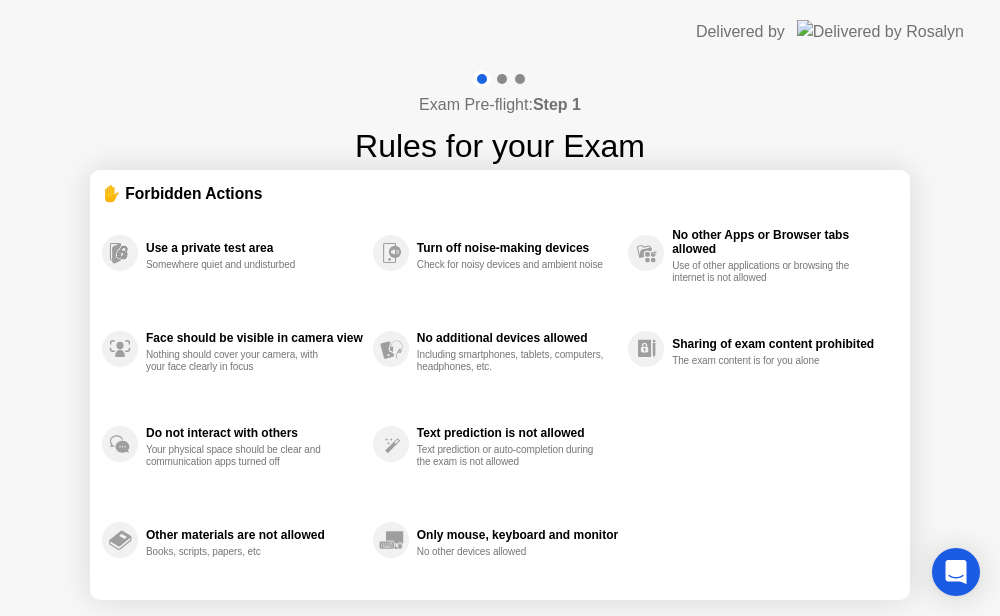 click 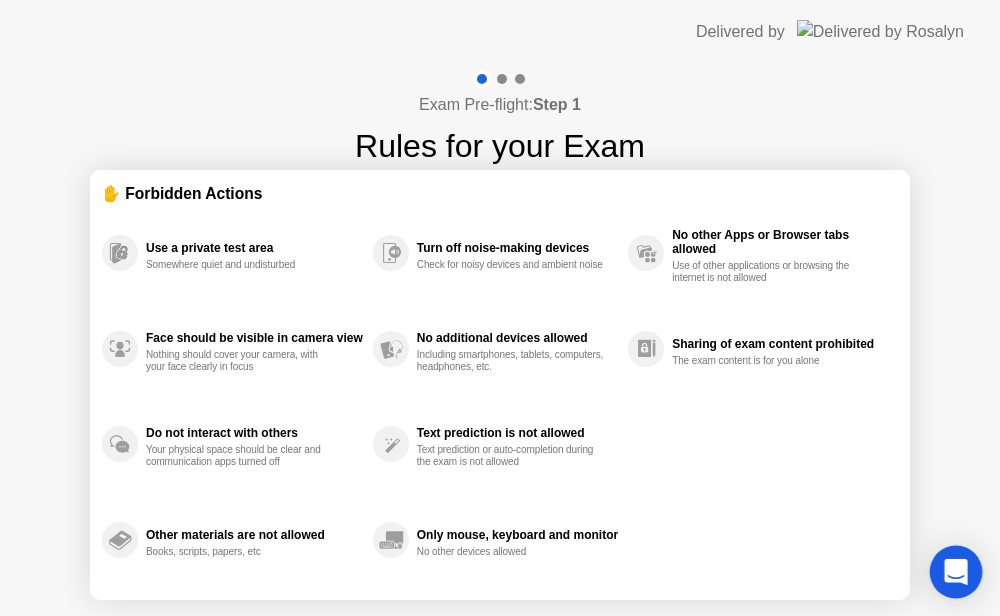 click 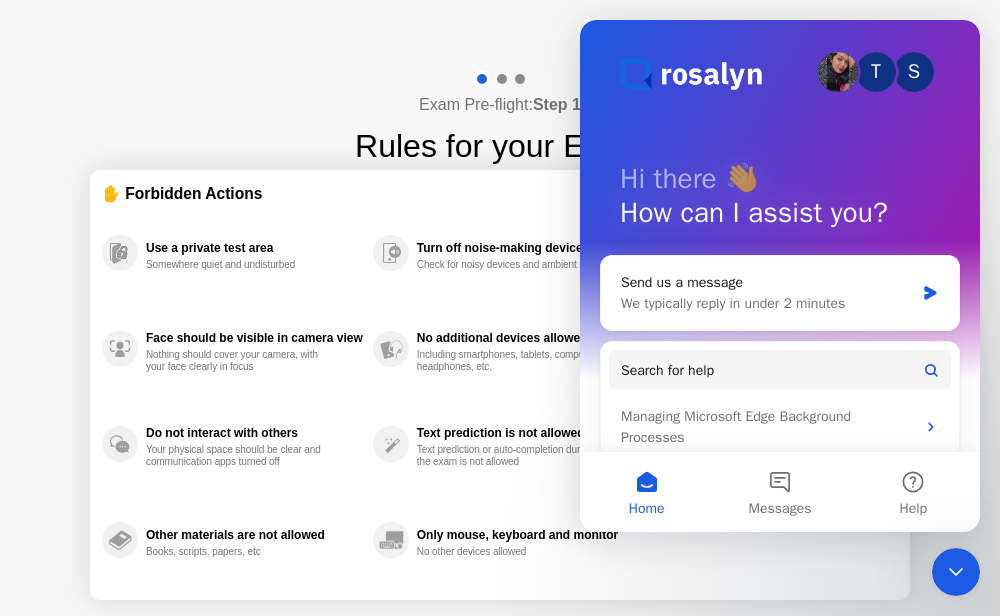 scroll, scrollTop: 0, scrollLeft: 0, axis: both 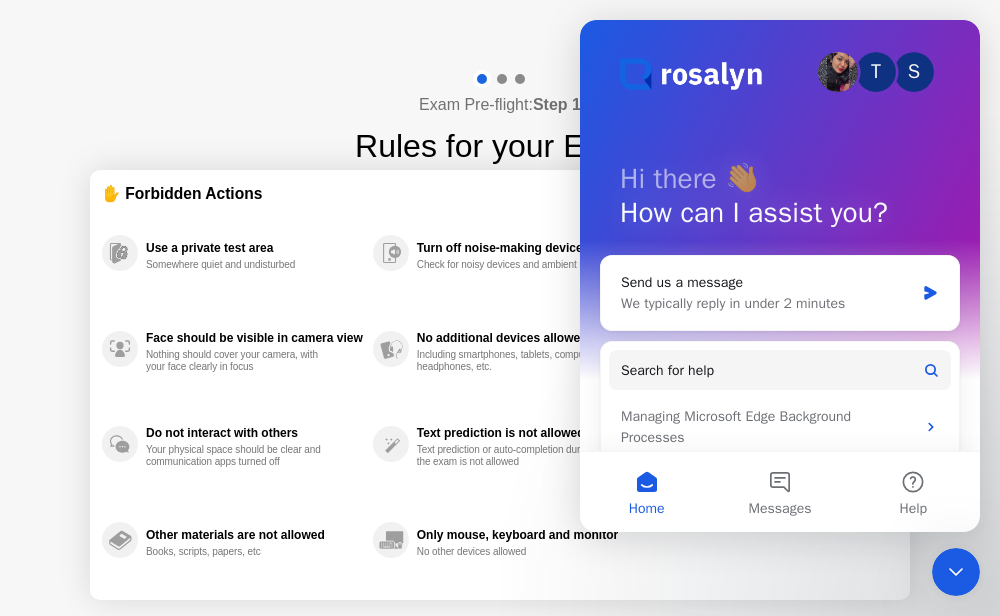 click 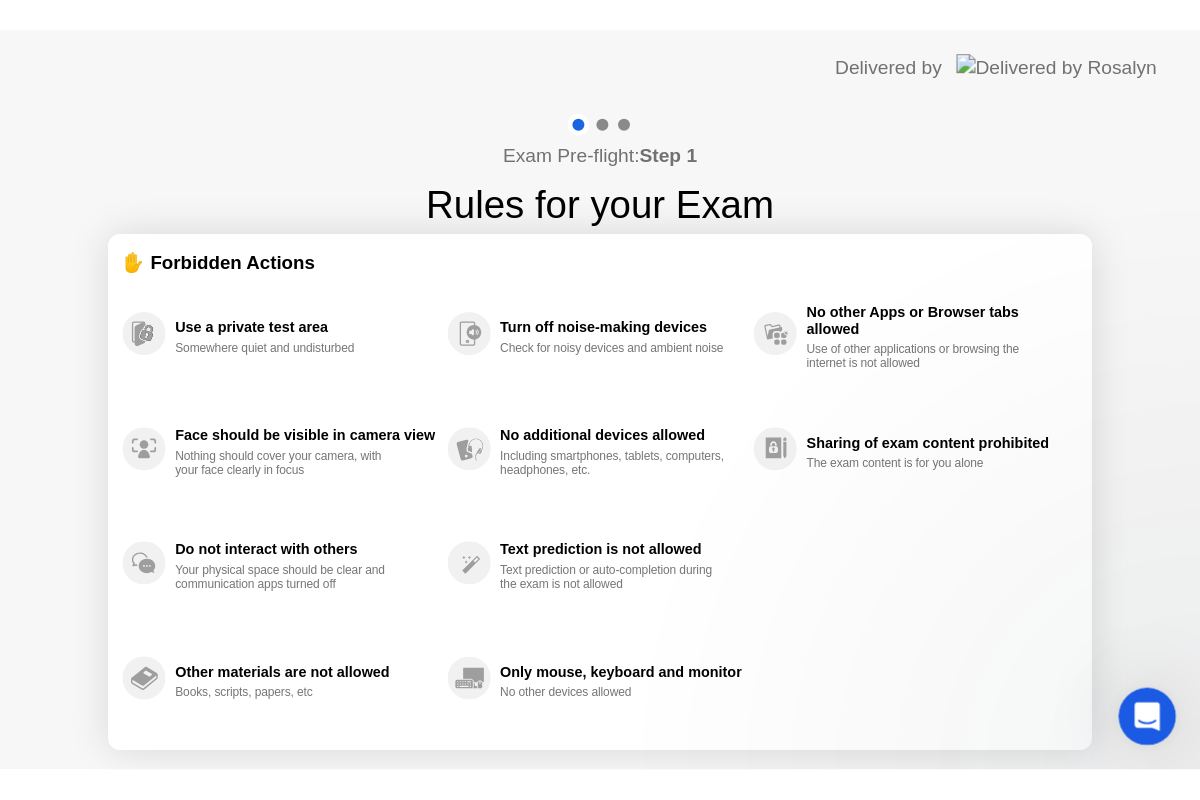 scroll, scrollTop: 0, scrollLeft: 0, axis: both 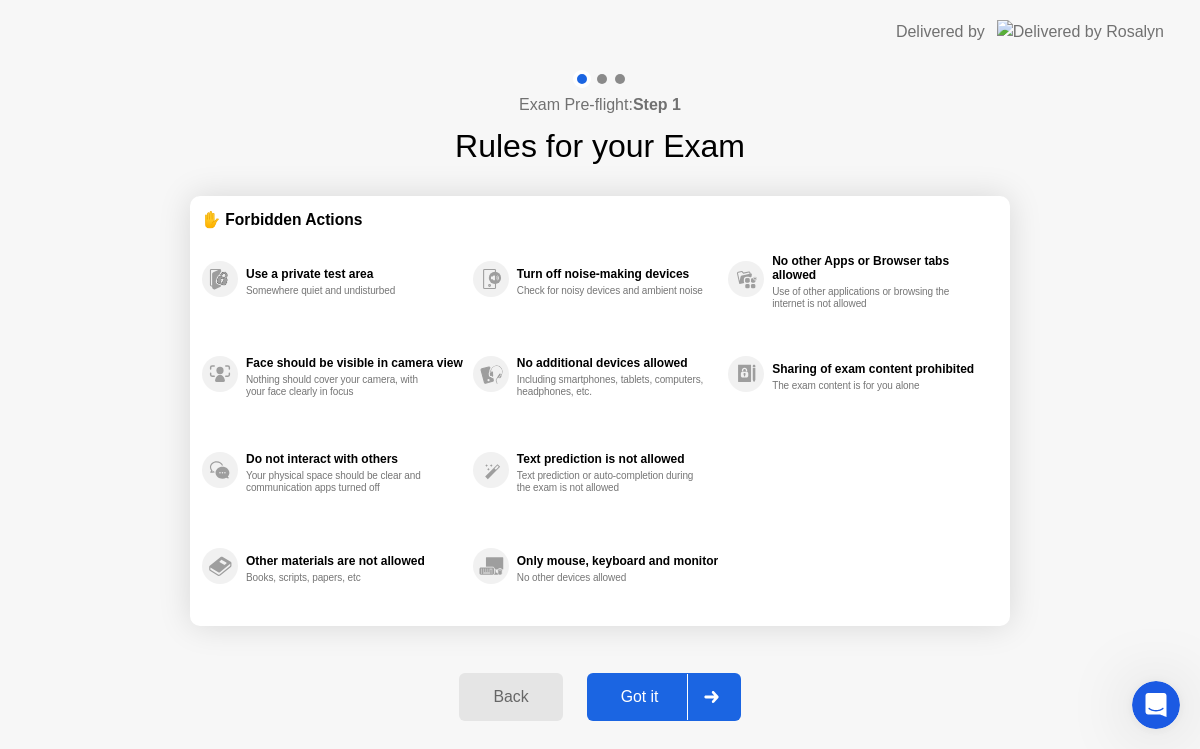 click on "Got it" 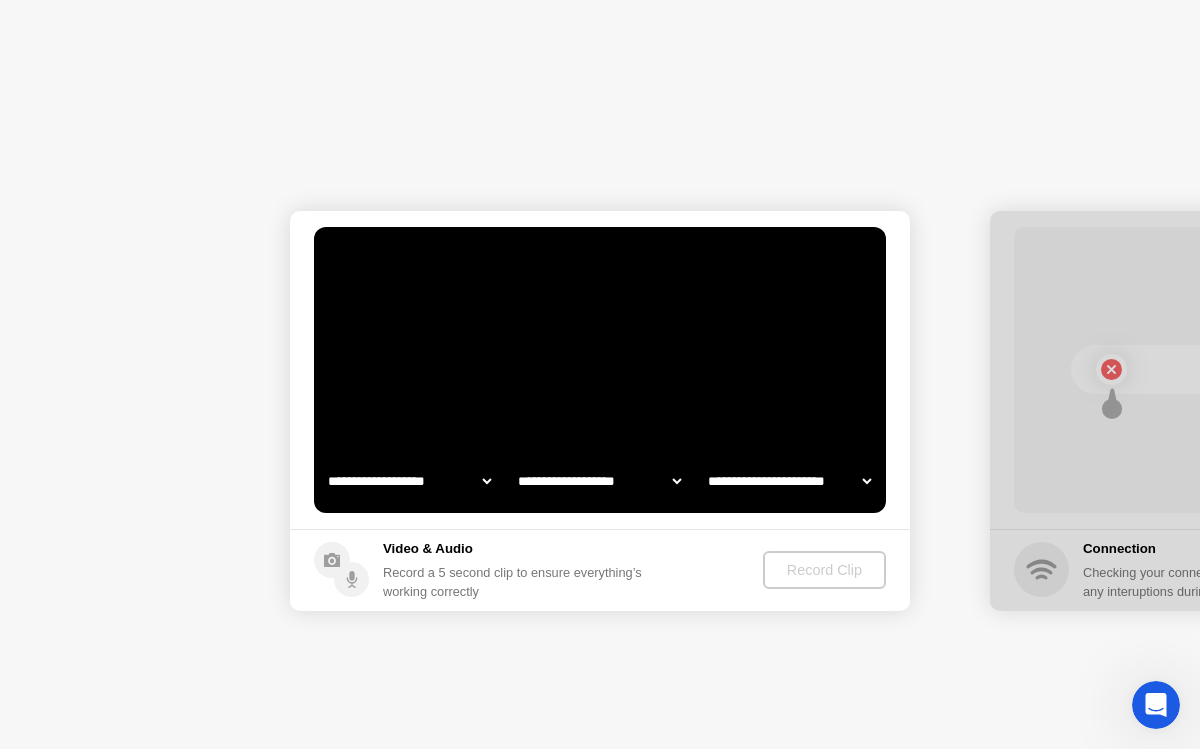 select on "**********" 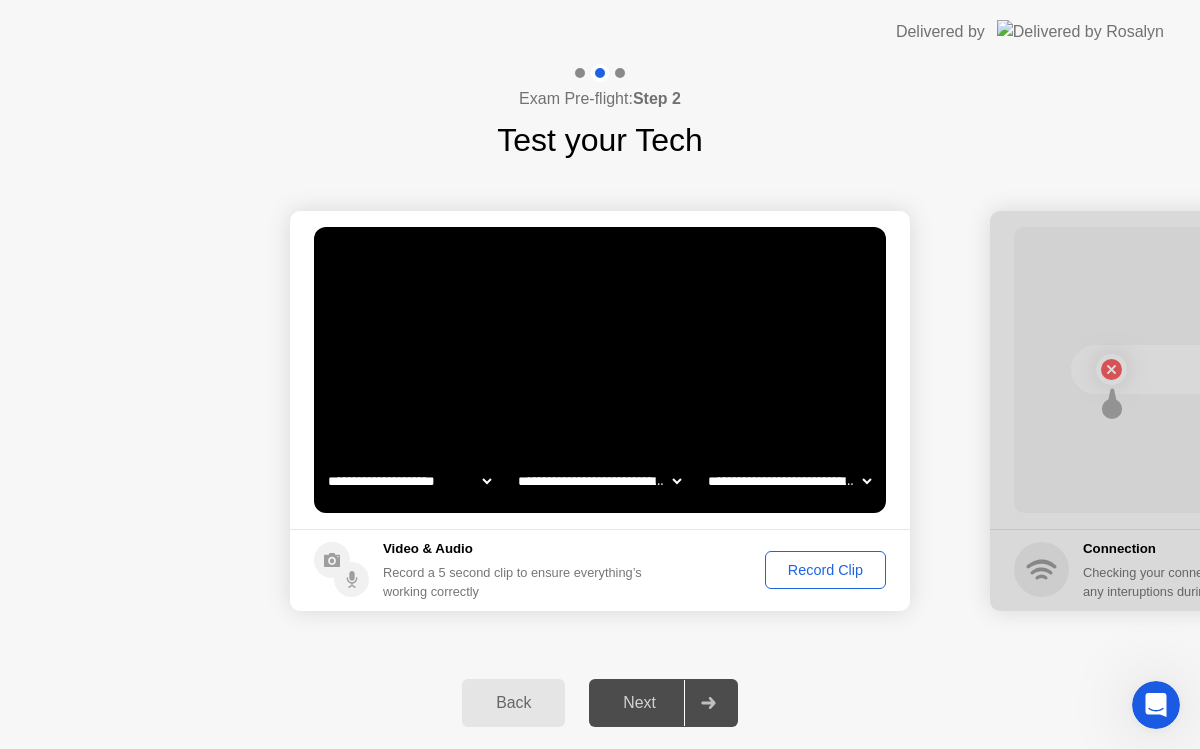 click on "Record Clip" 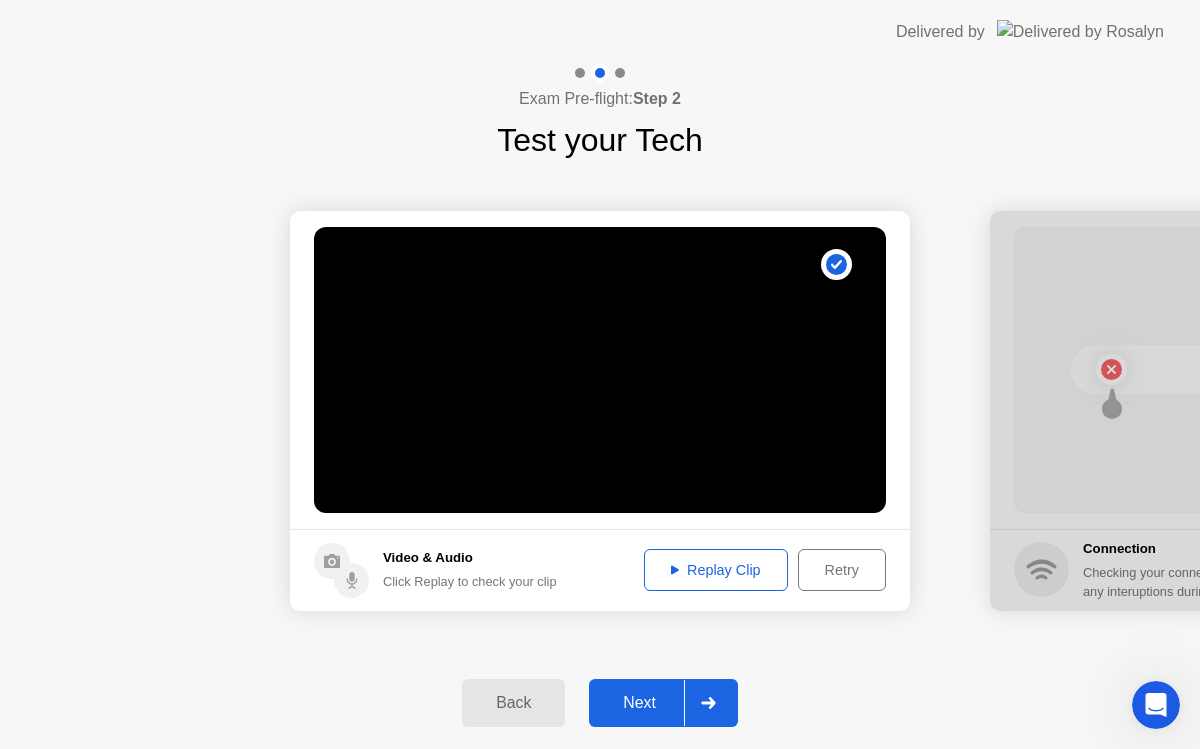 click on "Replay Clip" 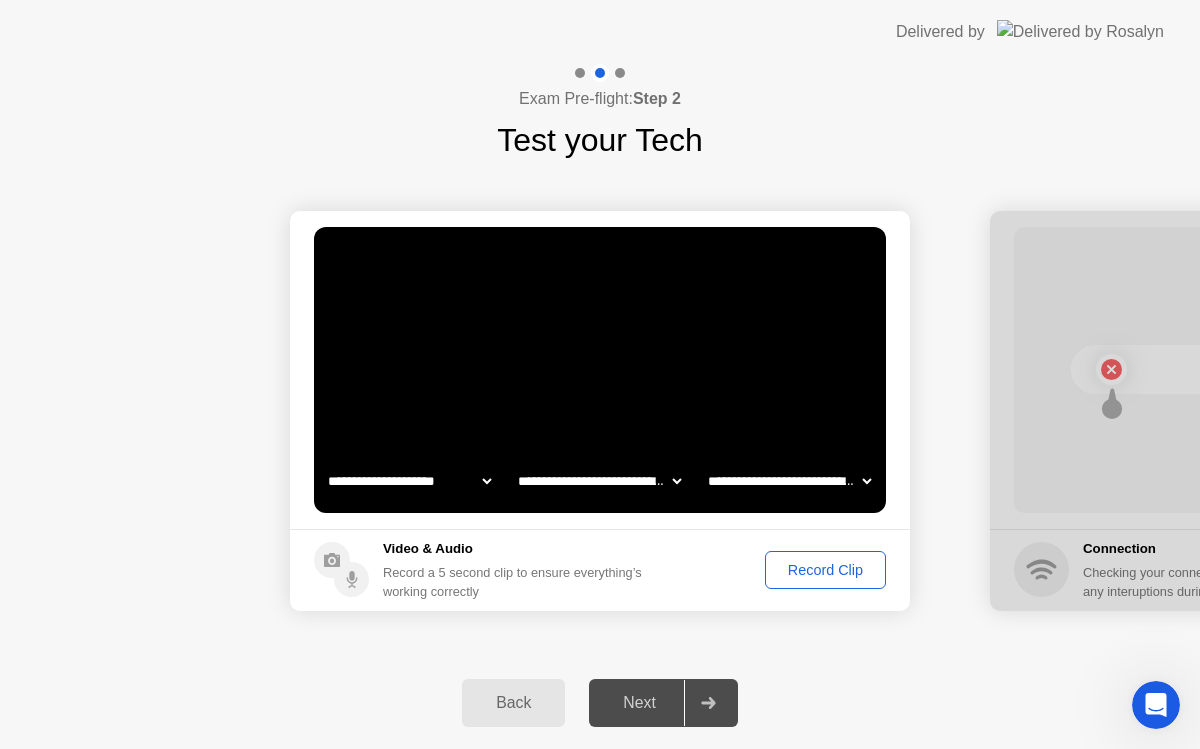 click on "Record Clip" 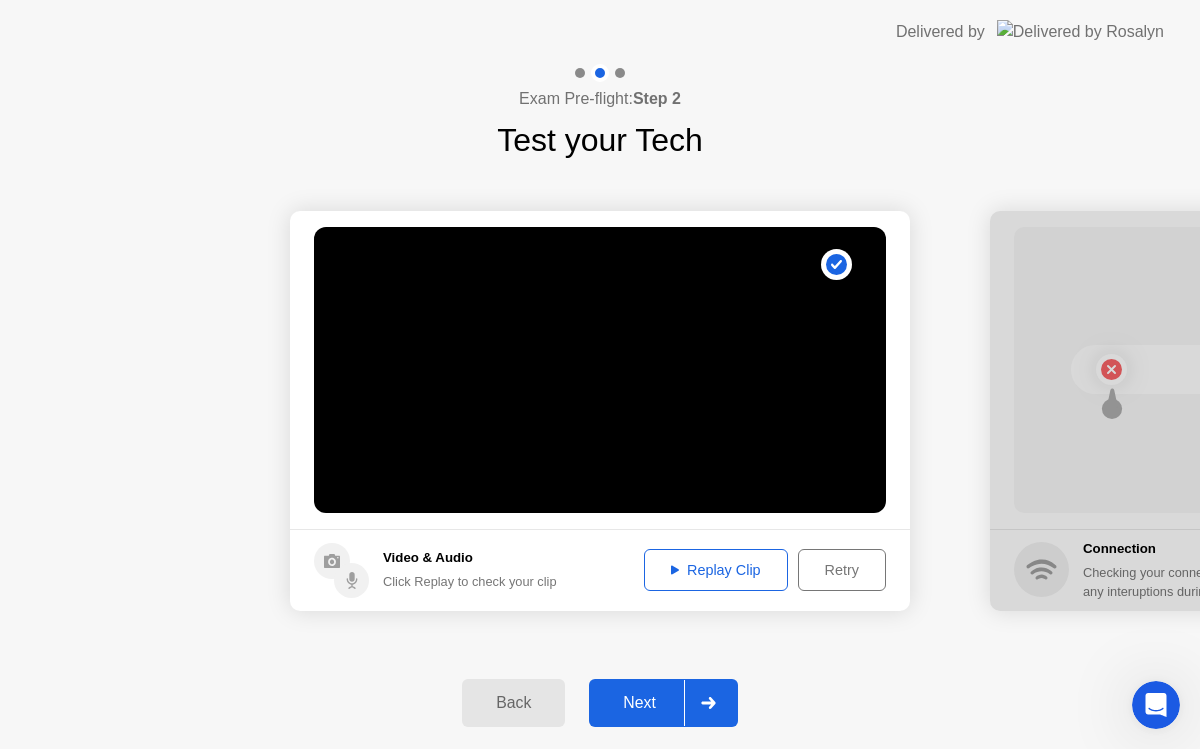 click on "Replay Clip" 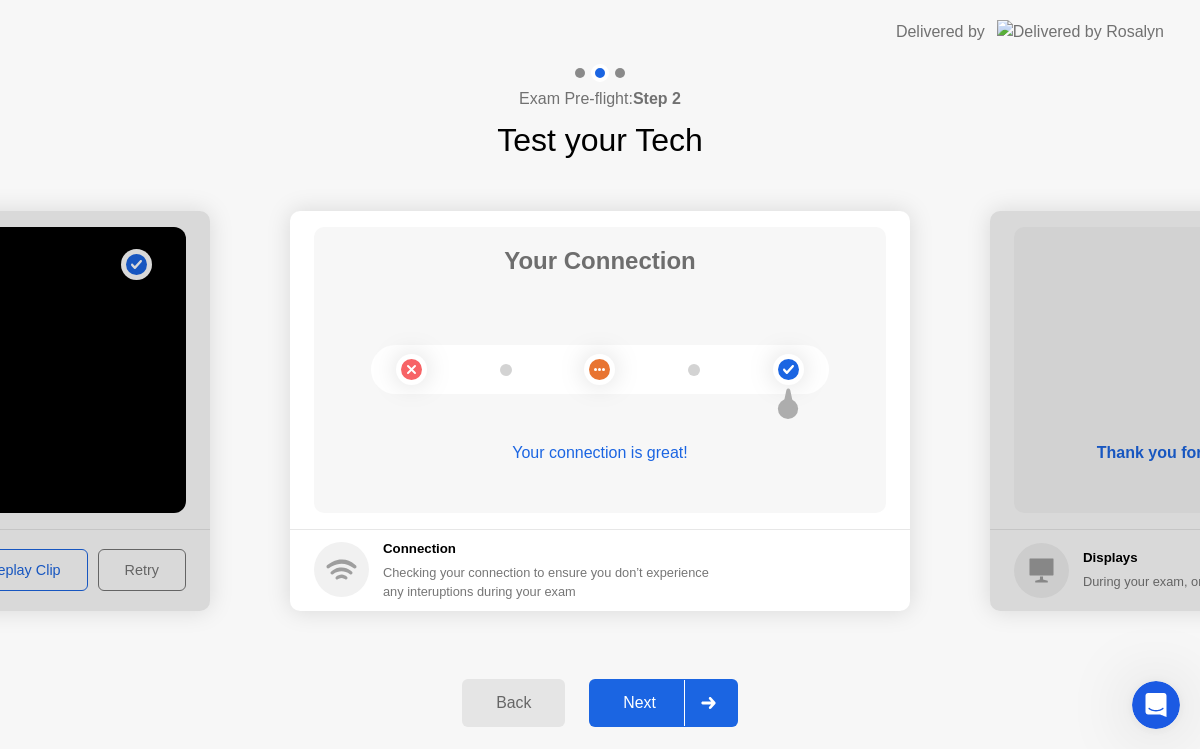 click 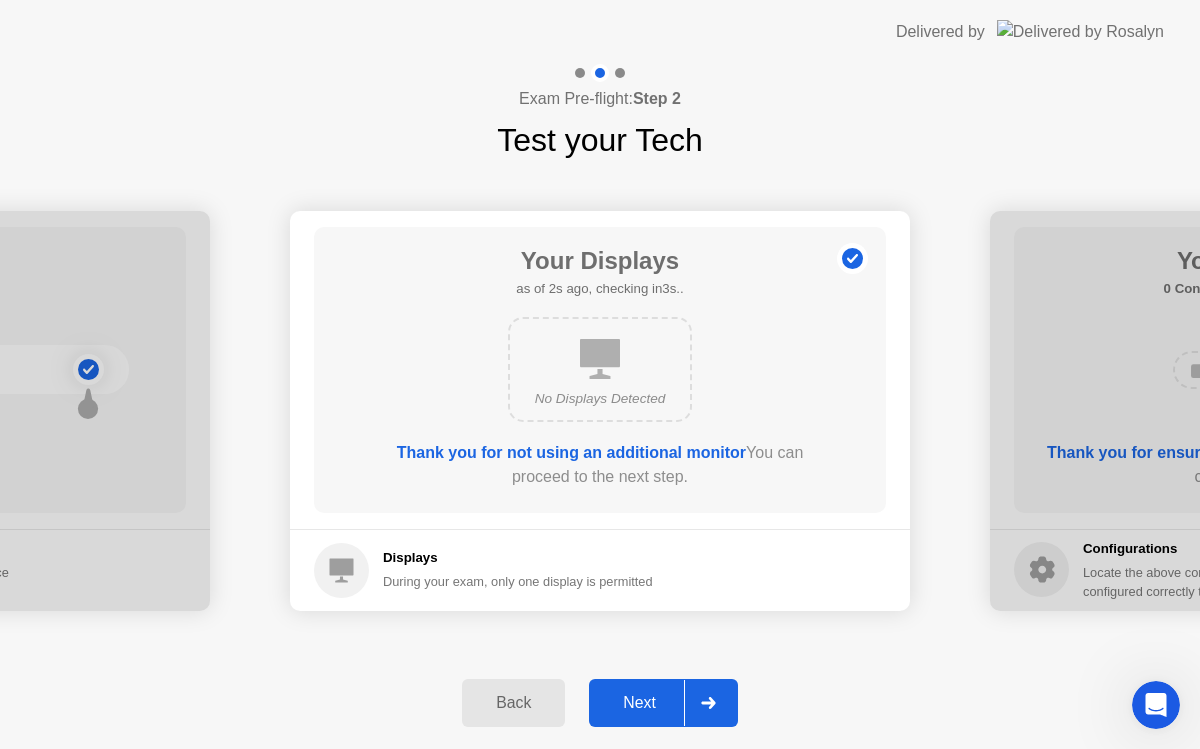 click on "Next" 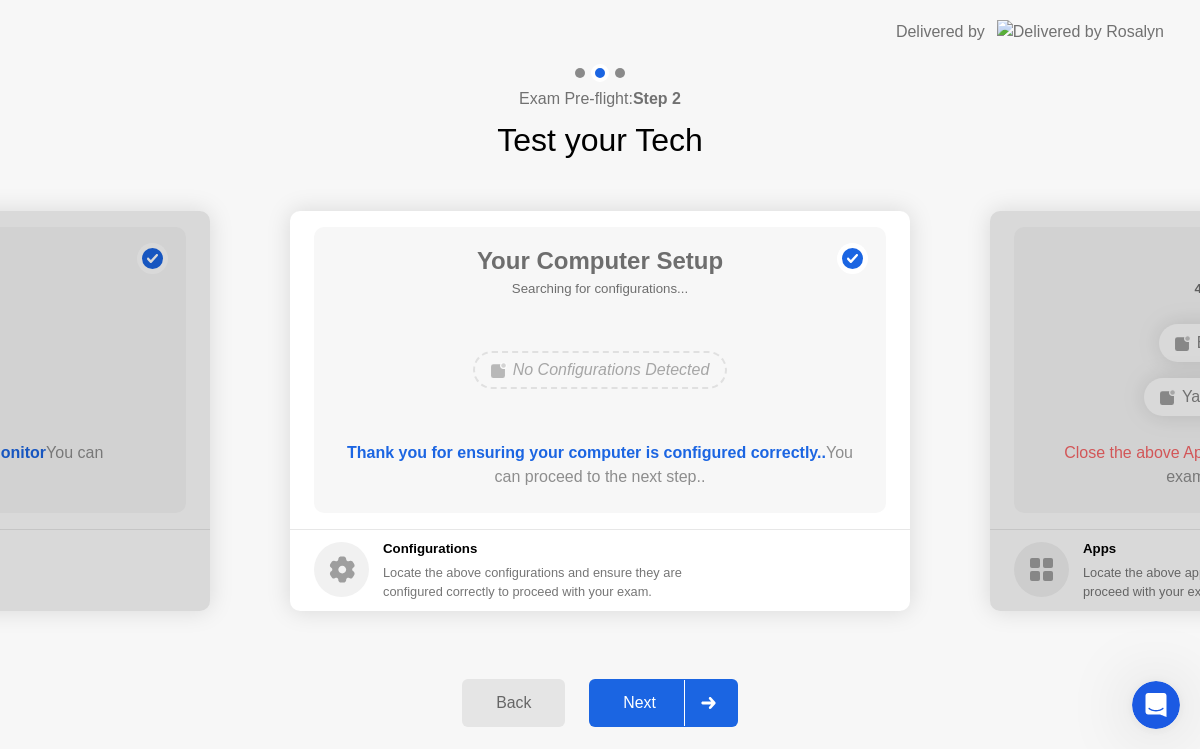 click on "Next" 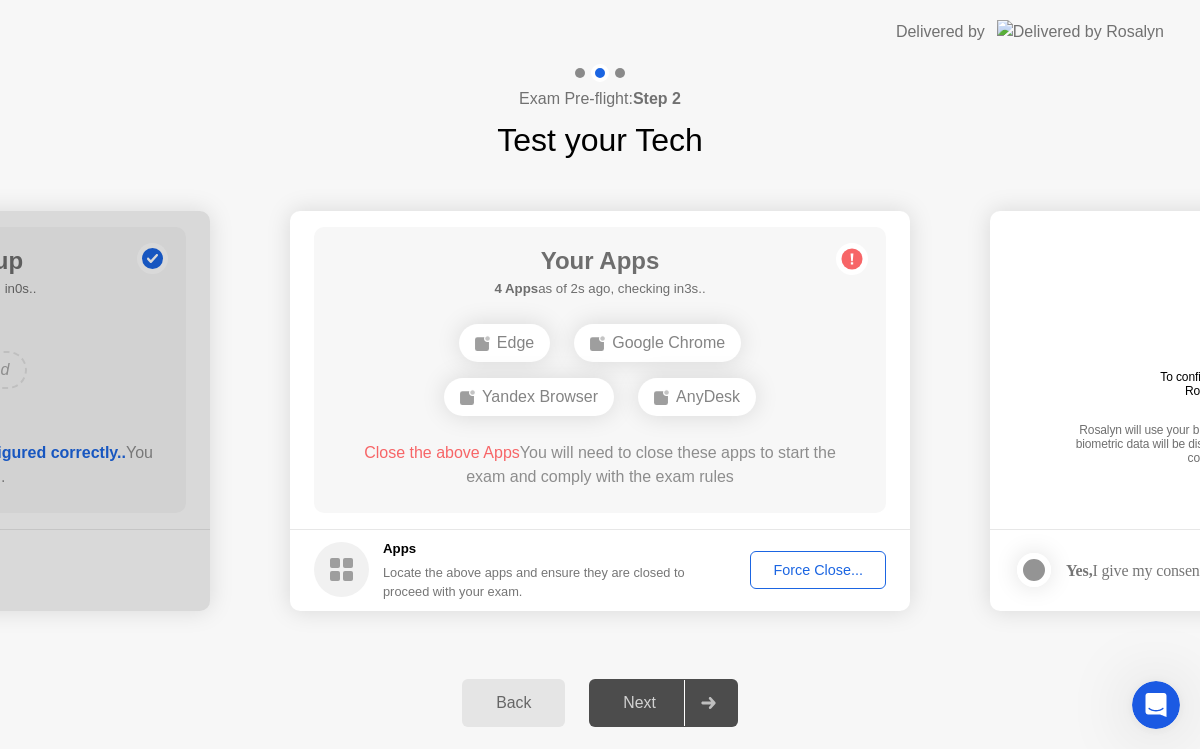 click on "Force Close..." 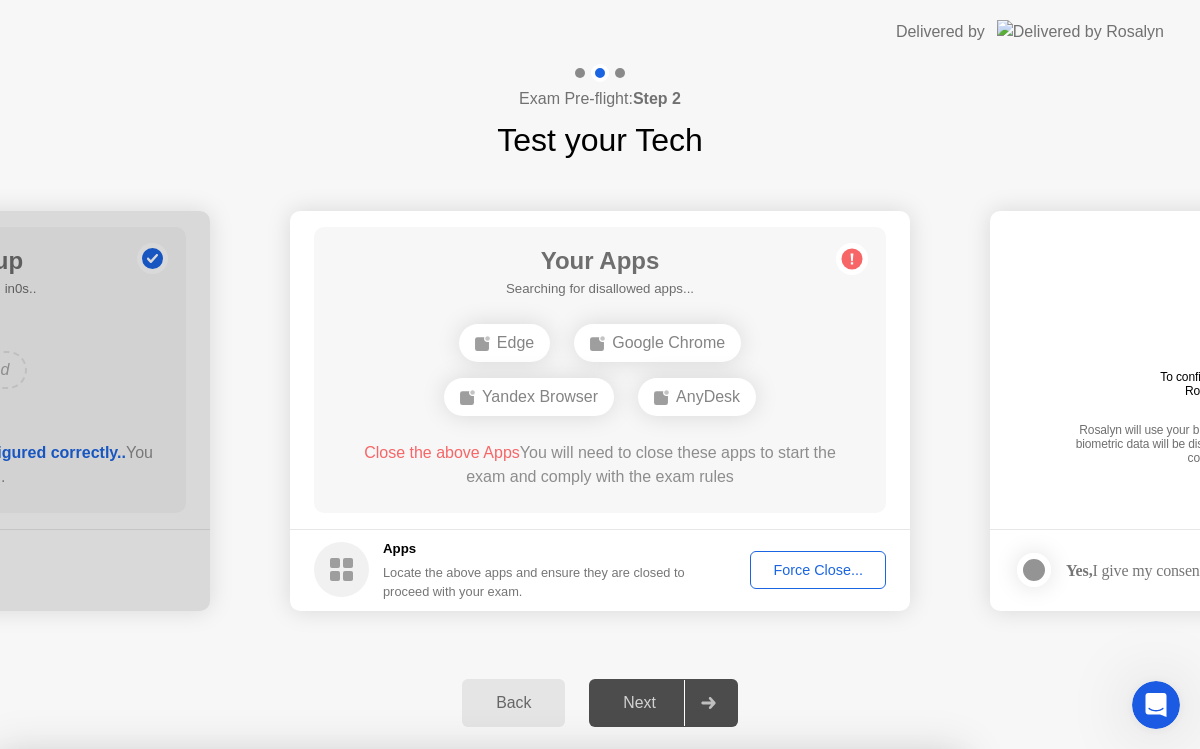 click on "Confirm" at bounding box center (547, 1079) 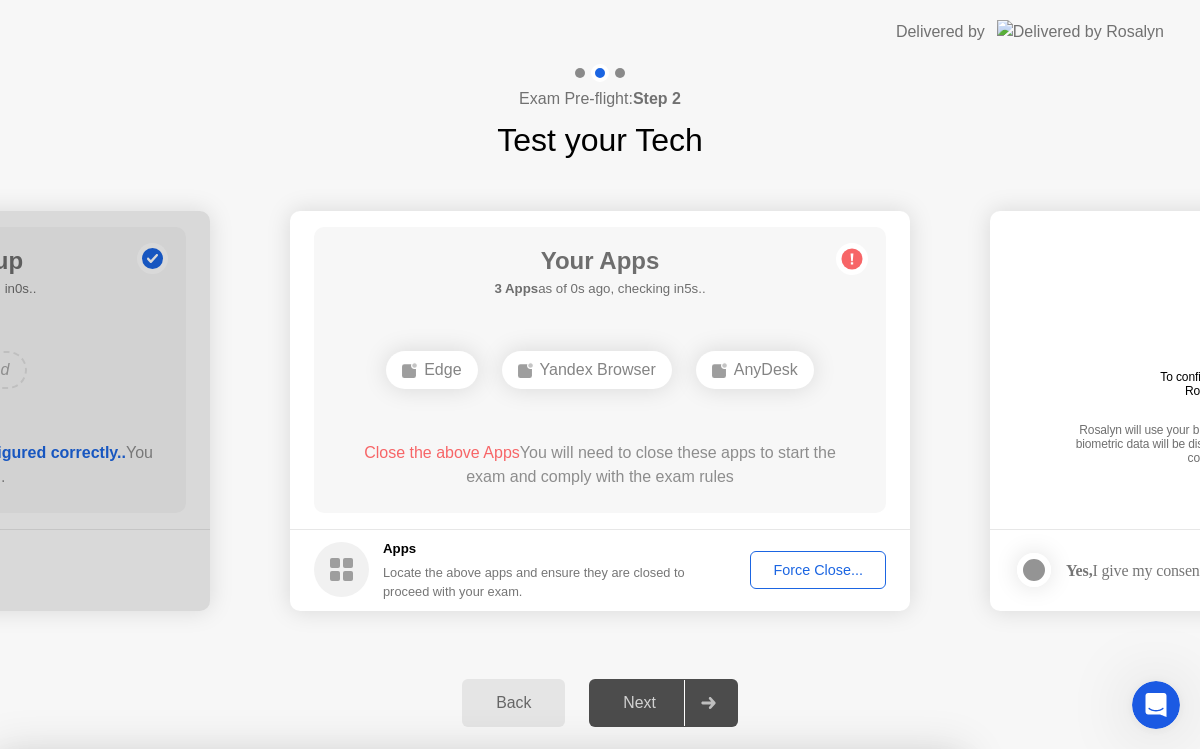 click on "Close" at bounding box center (399, 987) 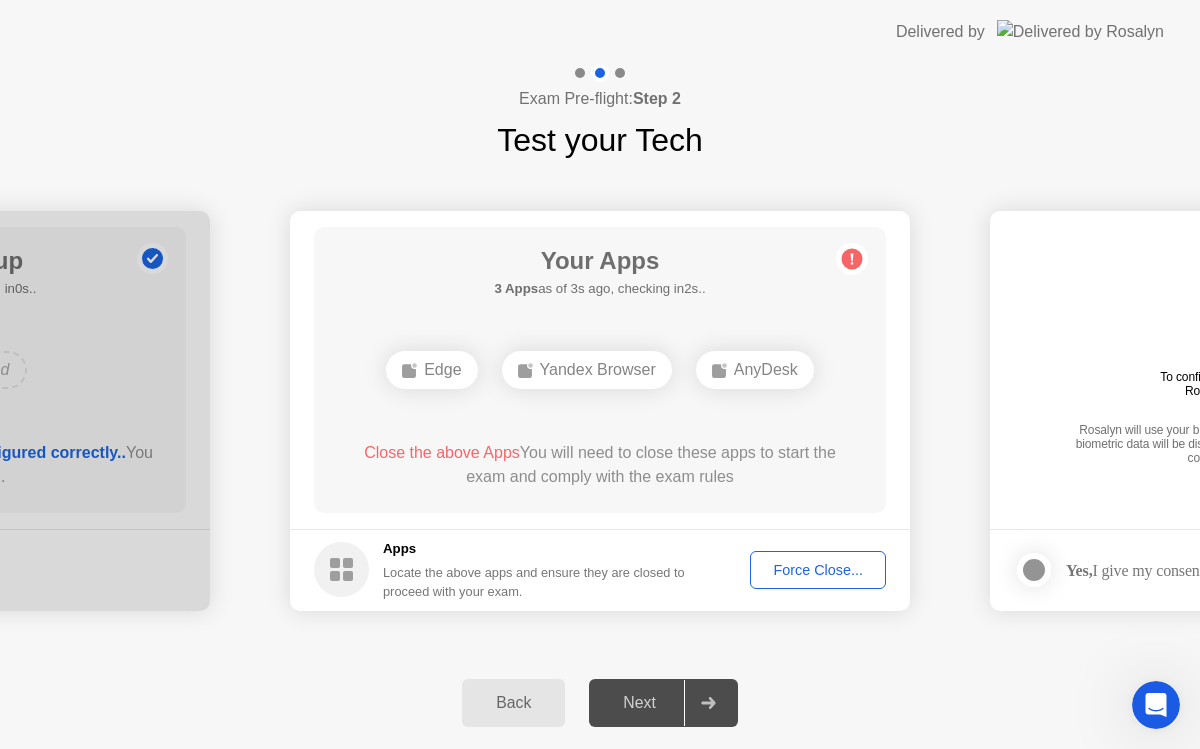 click on "Force Close..." 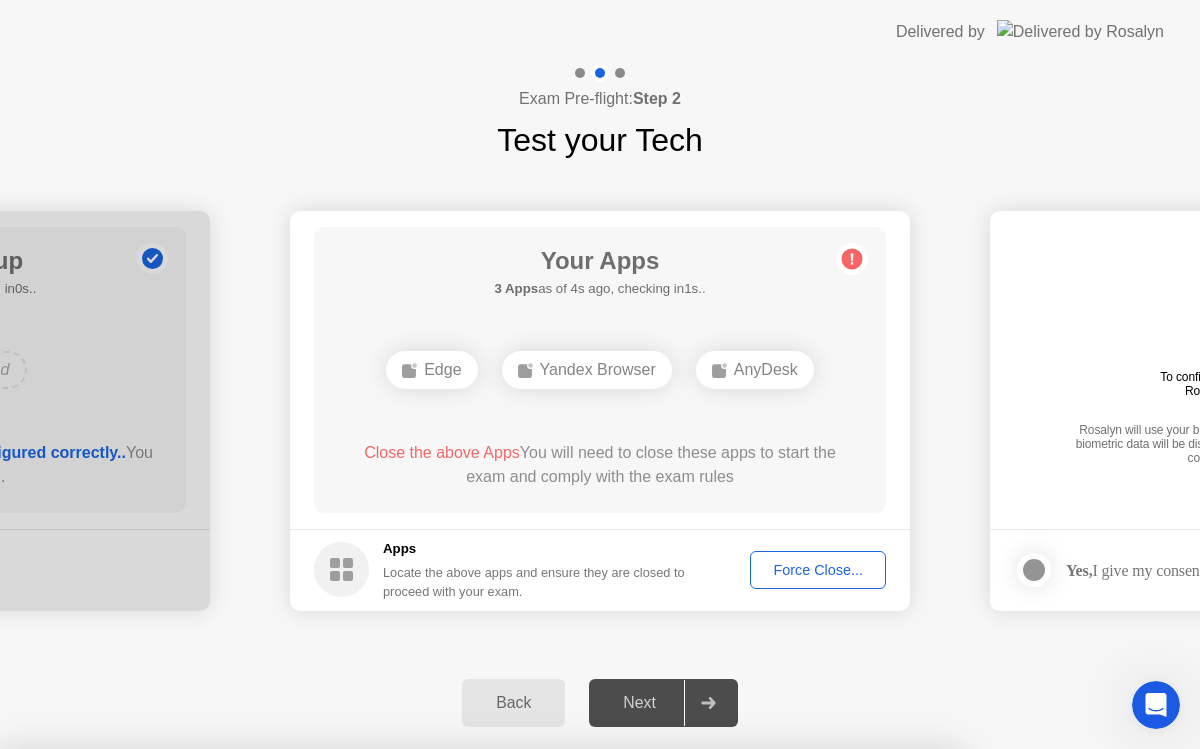 click on "Confirm" at bounding box center [547, 1025] 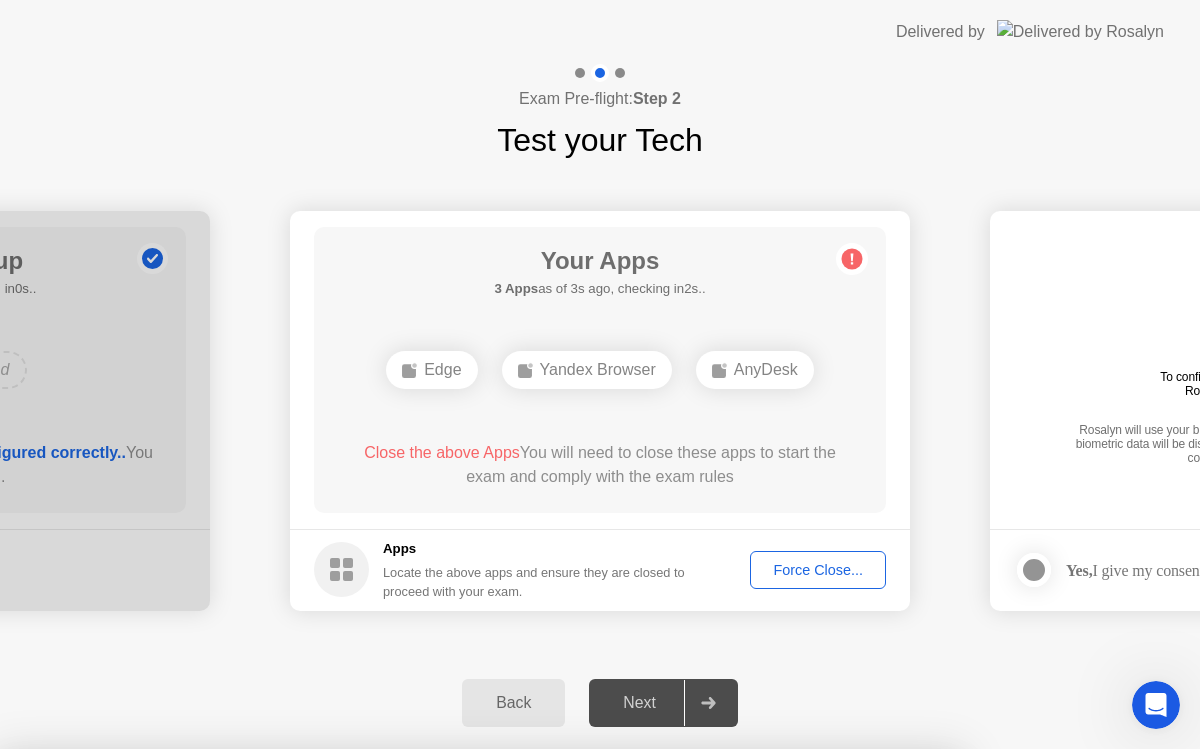 click on "Read More" at bounding box center (543, 987) 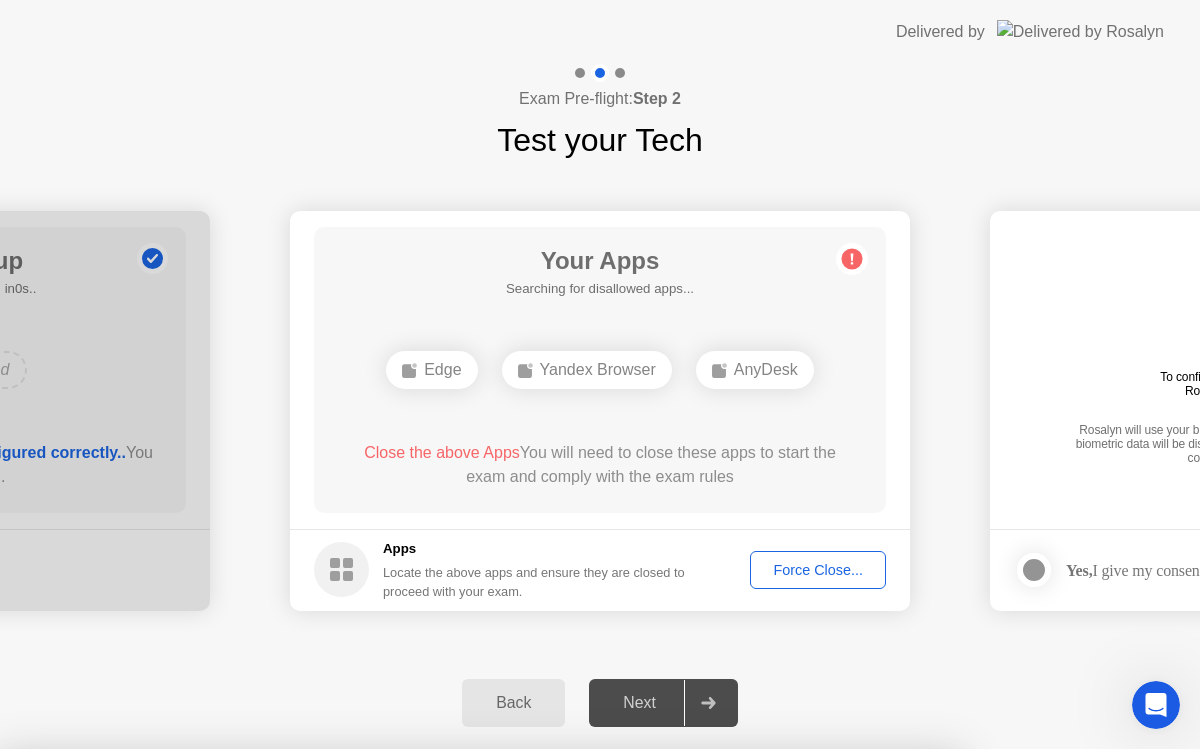 click at bounding box center [600, 749] 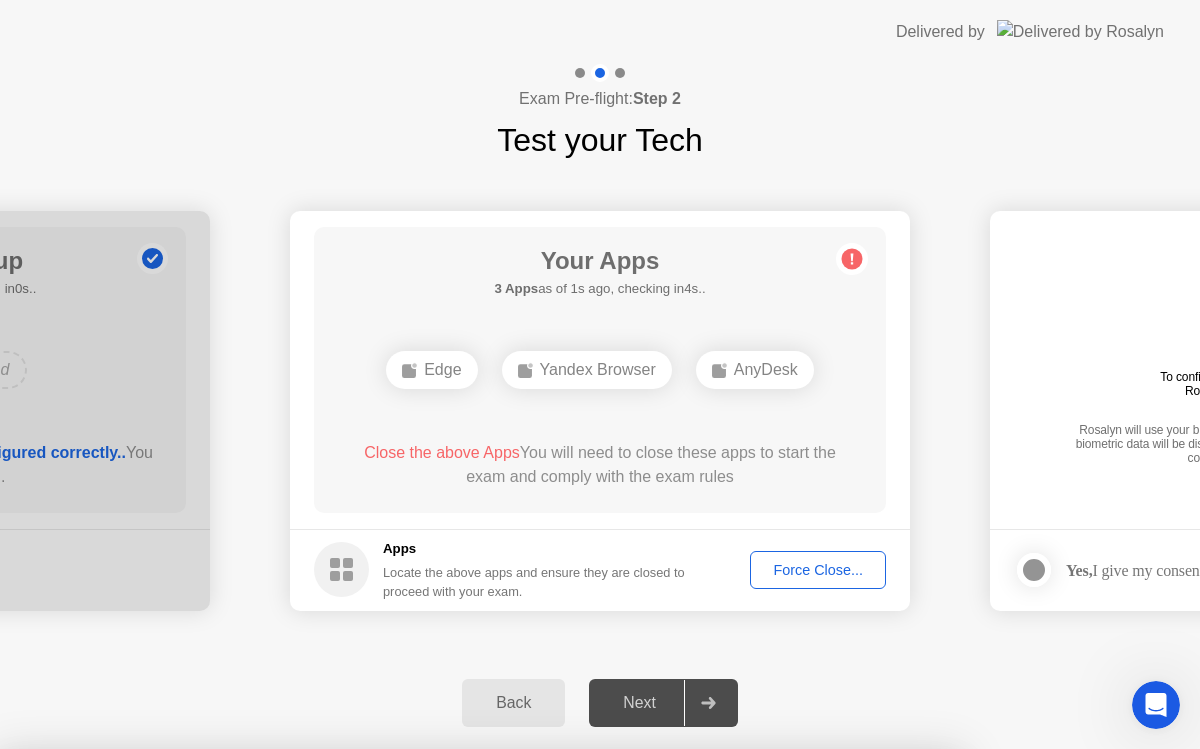click on "Close" at bounding box center (399, 987) 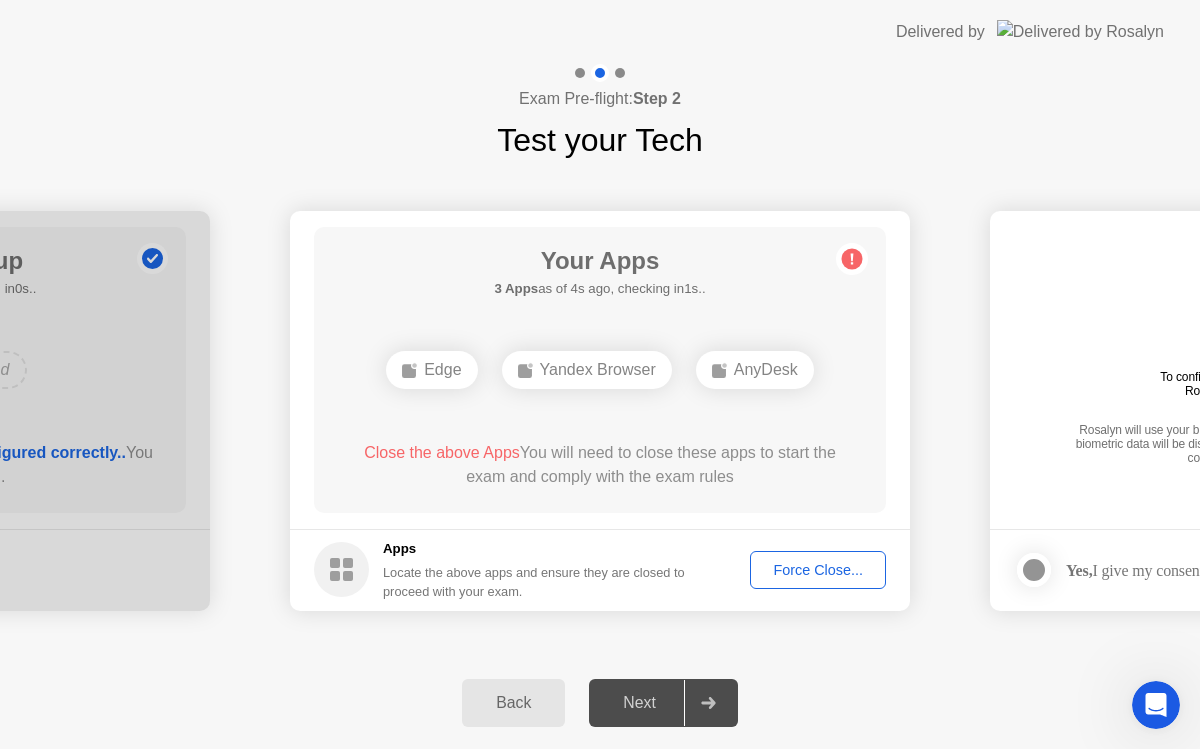 click on "Force Close..." 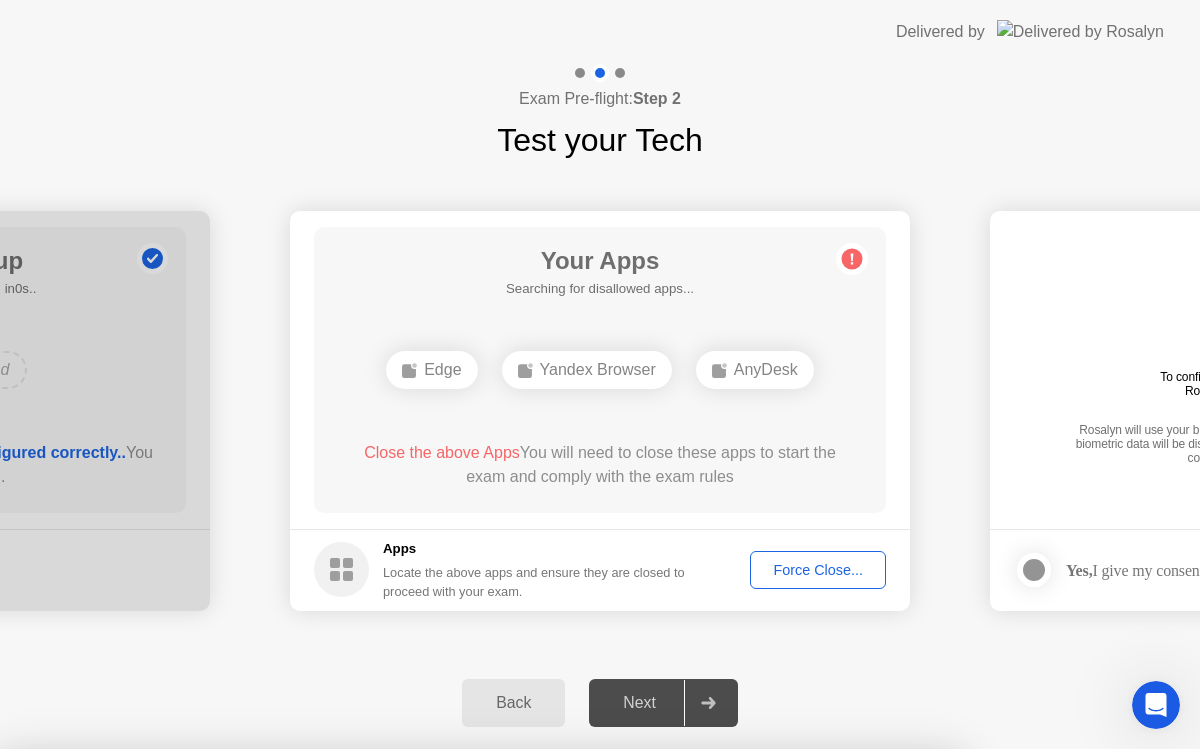 click on "Confirm" at bounding box center [547, 1025] 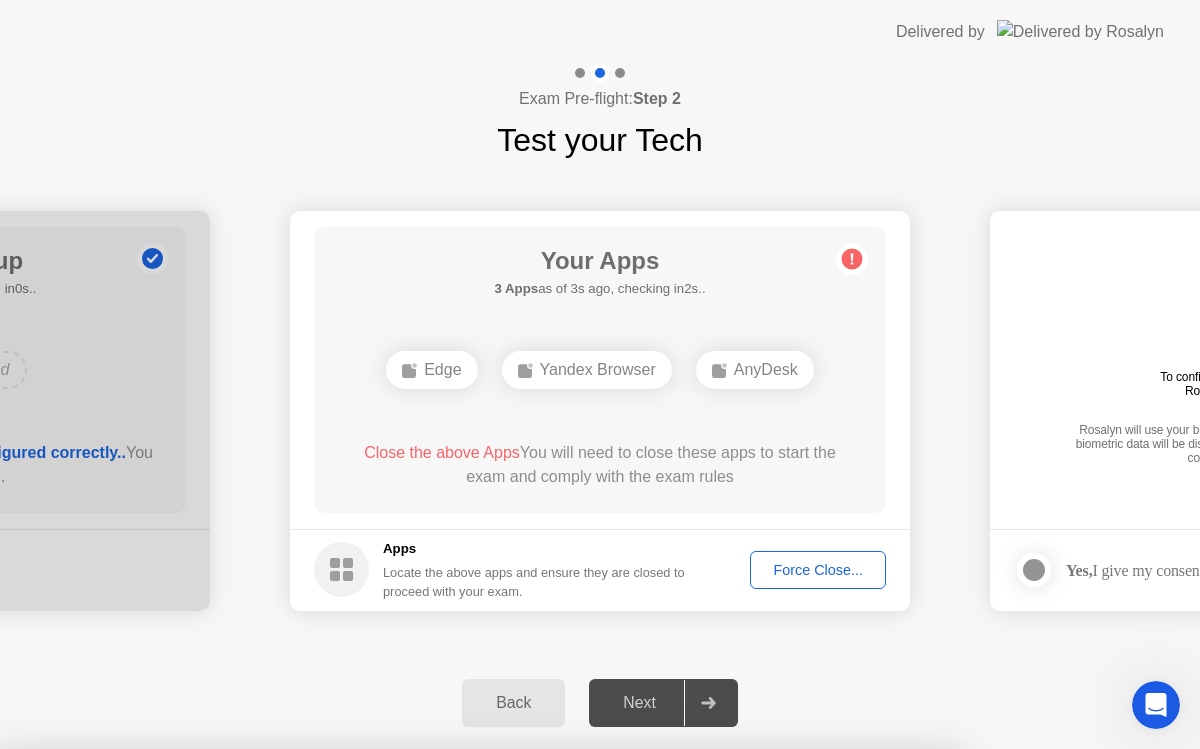 click on "Read More" at bounding box center [543, 987] 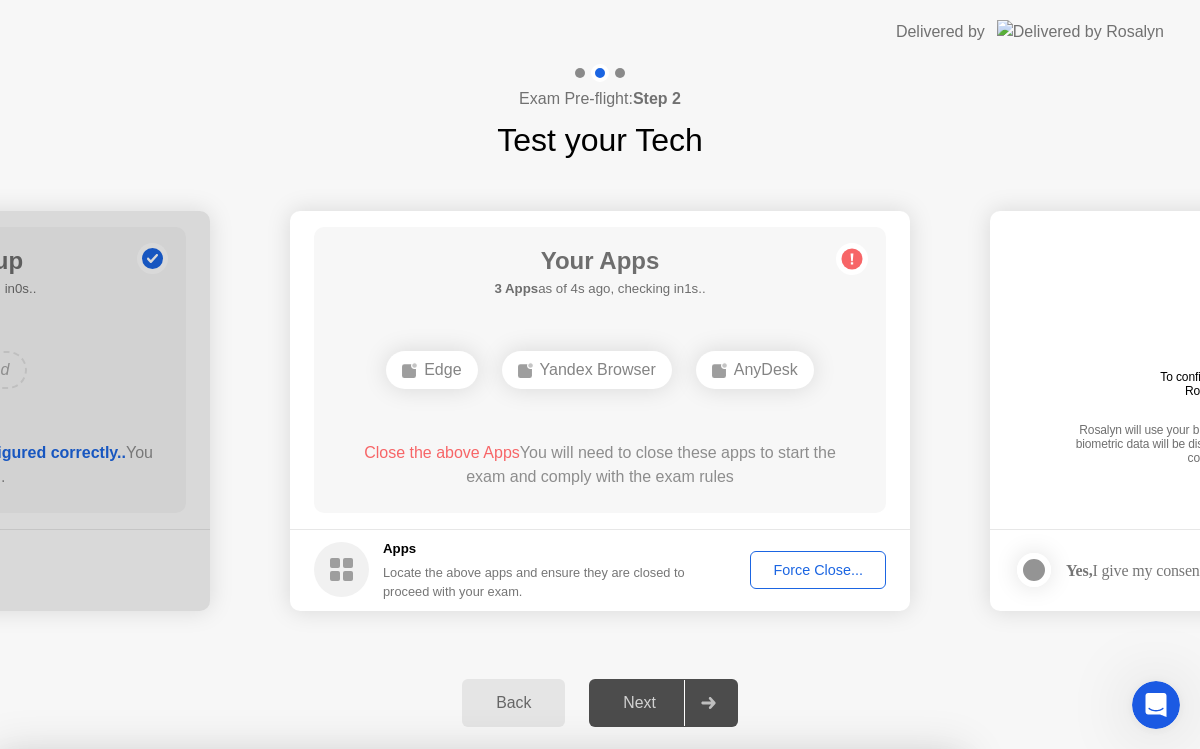 click on "Close" at bounding box center (399, 987) 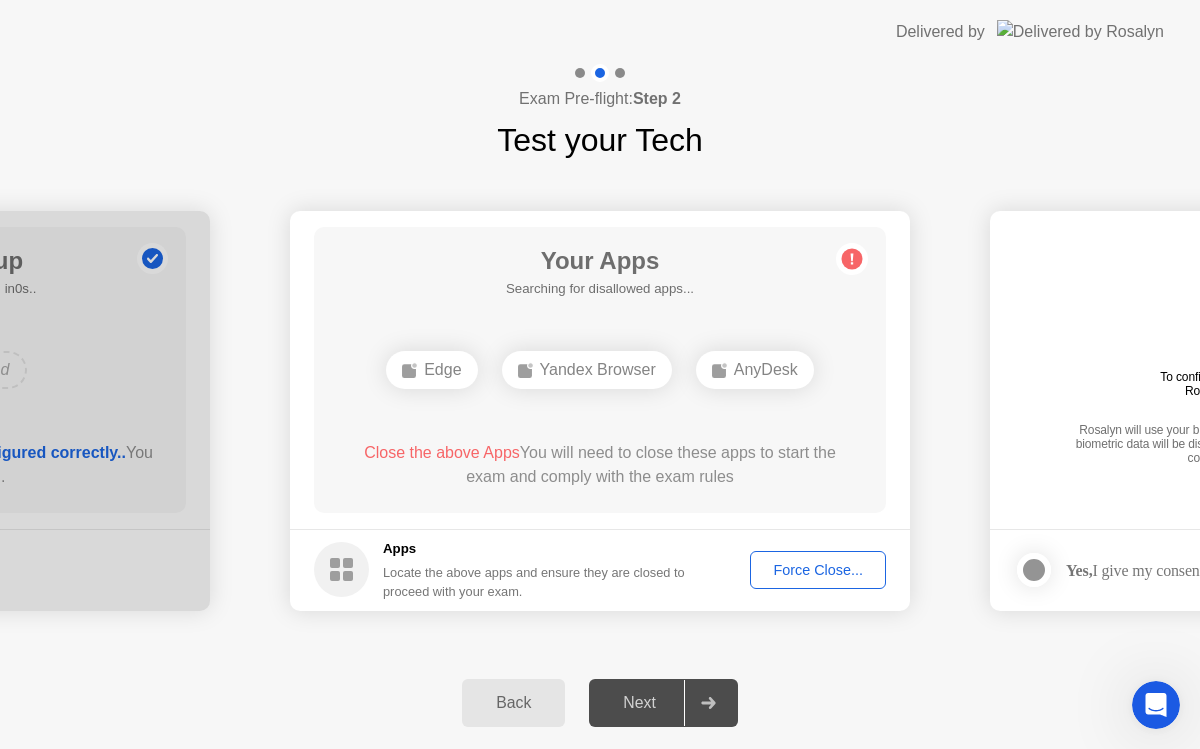 click on "Force Close..." 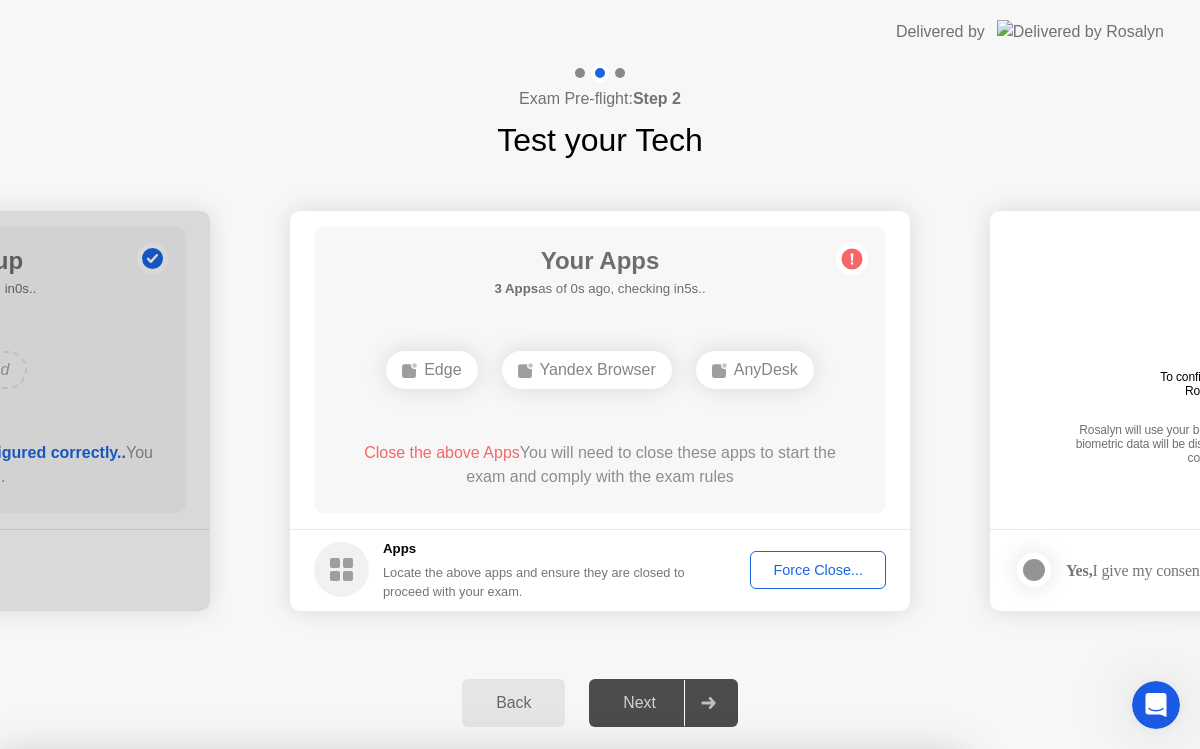 click on "Confirm" at bounding box center [547, 1025] 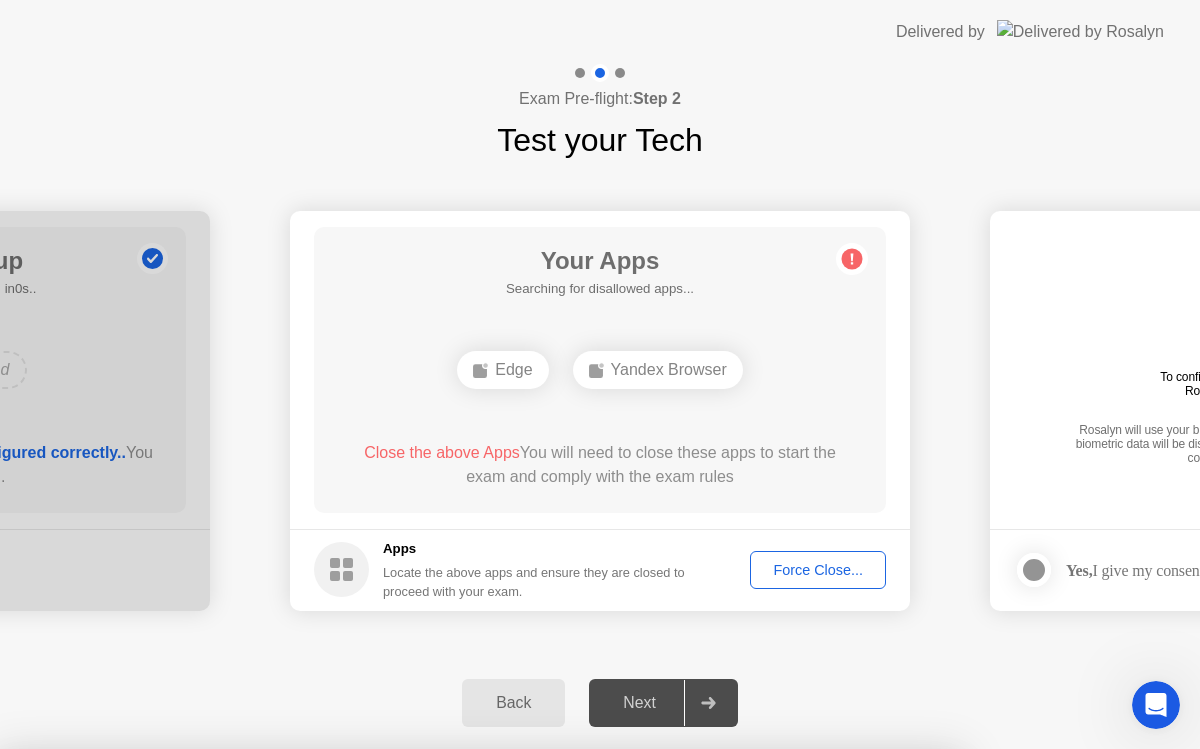 click on "Close" at bounding box center [399, 987] 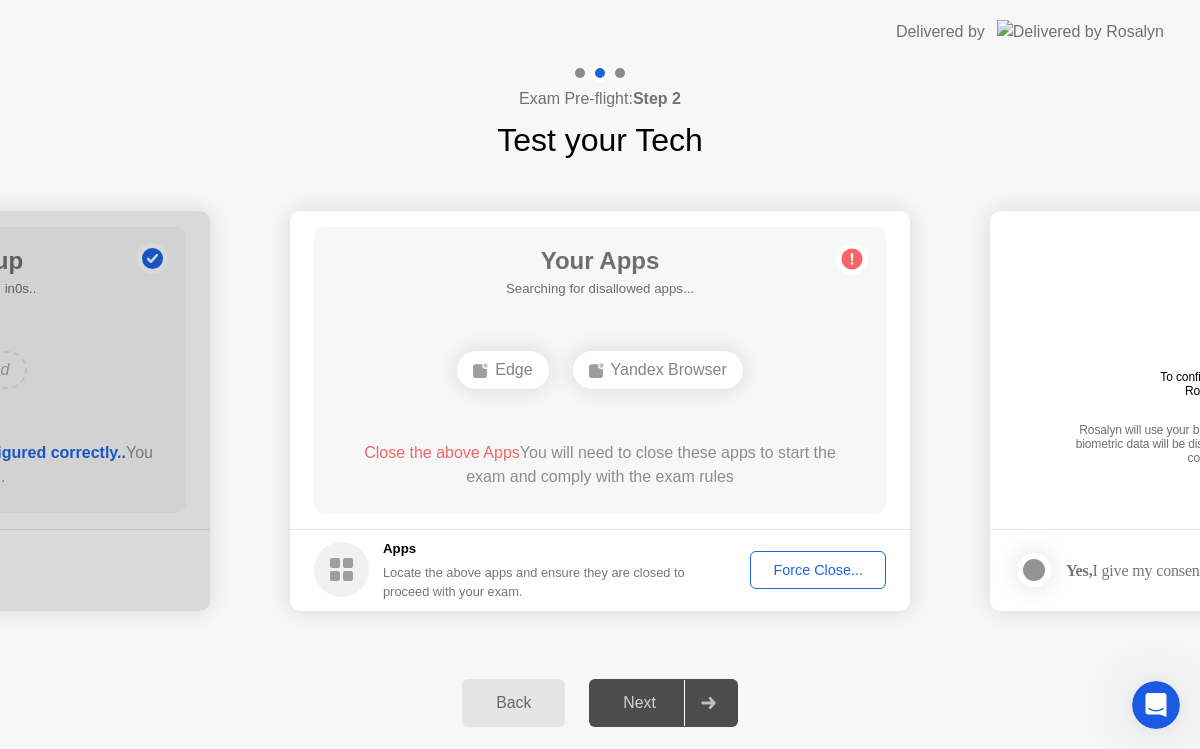drag, startPoint x: 737, startPoint y: 568, endPoint x: 783, endPoint y: 570, distance: 46.043457 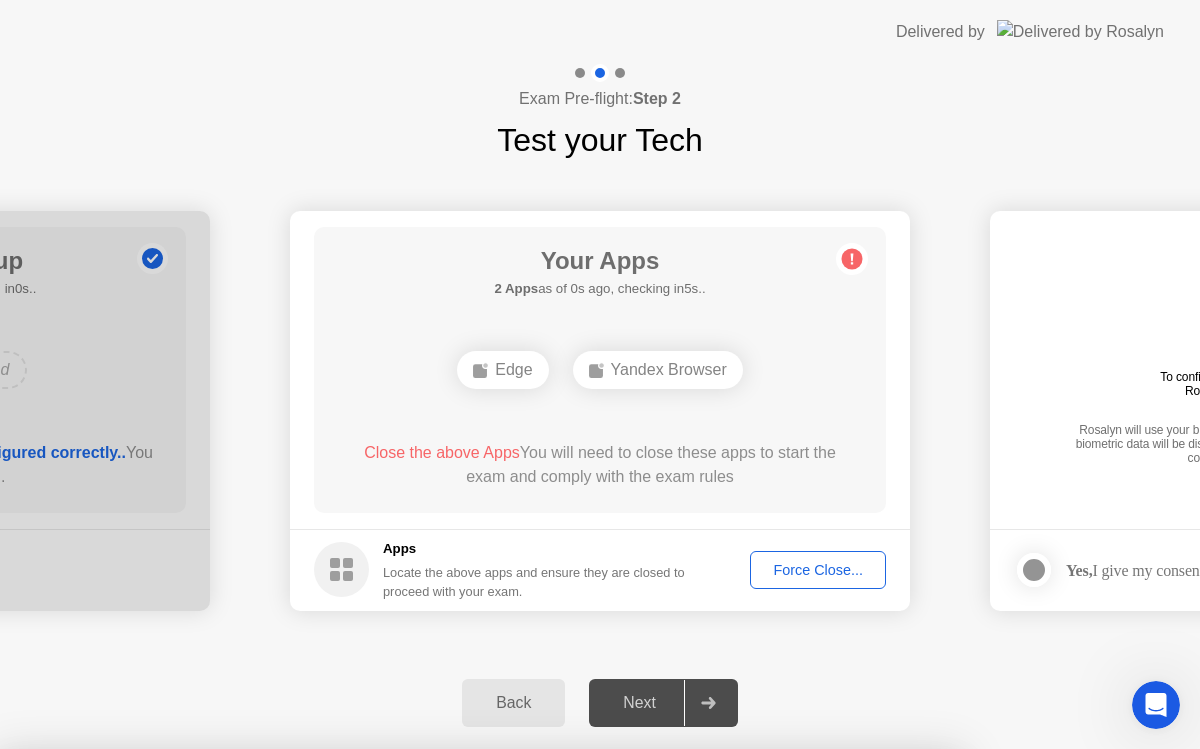 click on "Confirm" at bounding box center [547, 1025] 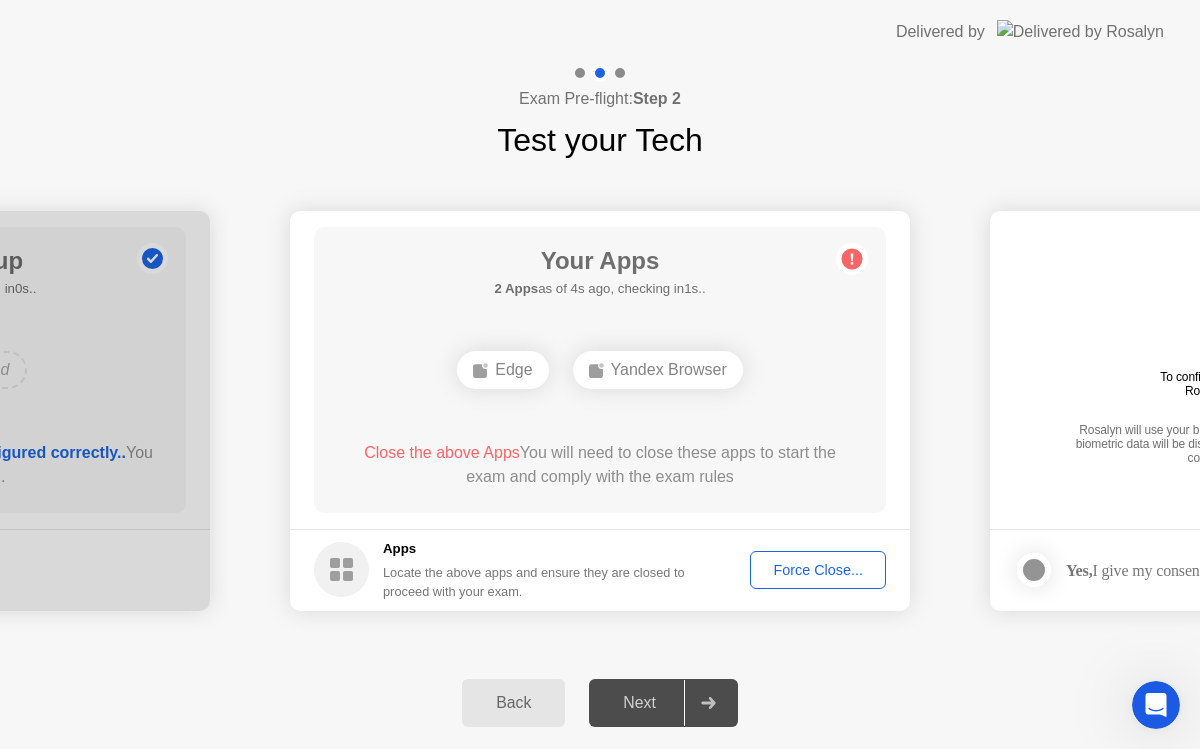 click on "Force Close..." 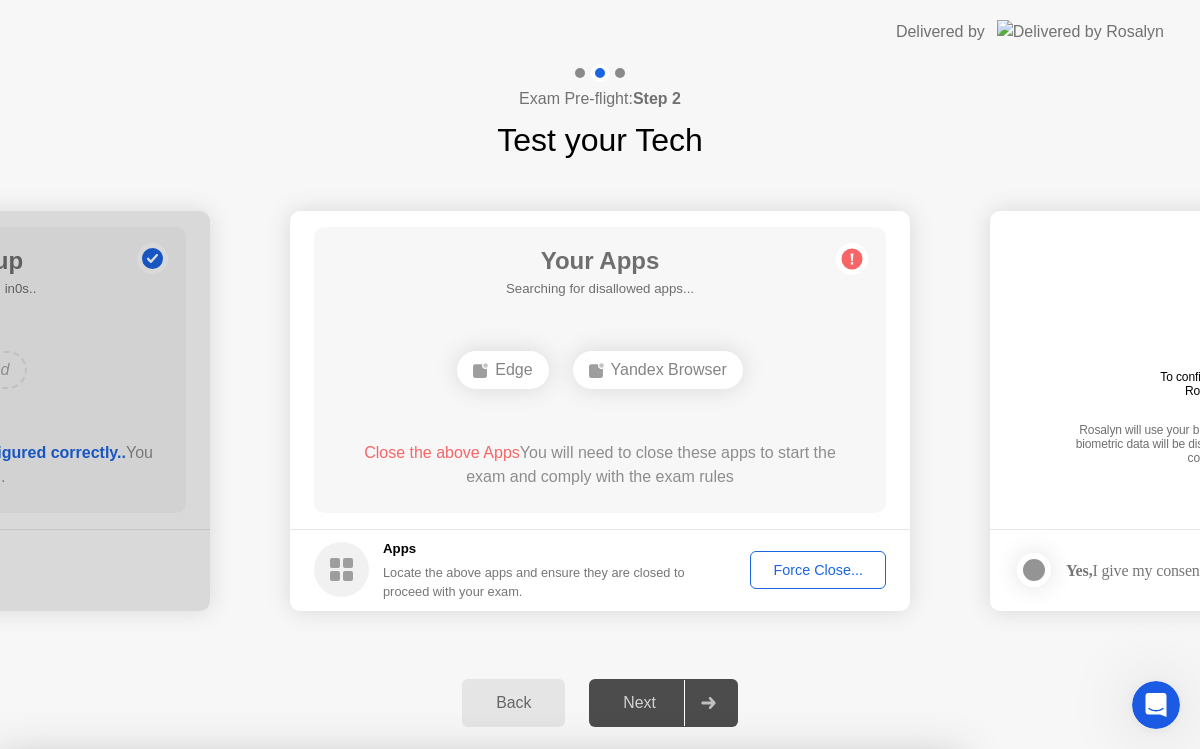 click on "Confirm" at bounding box center (547, 1025) 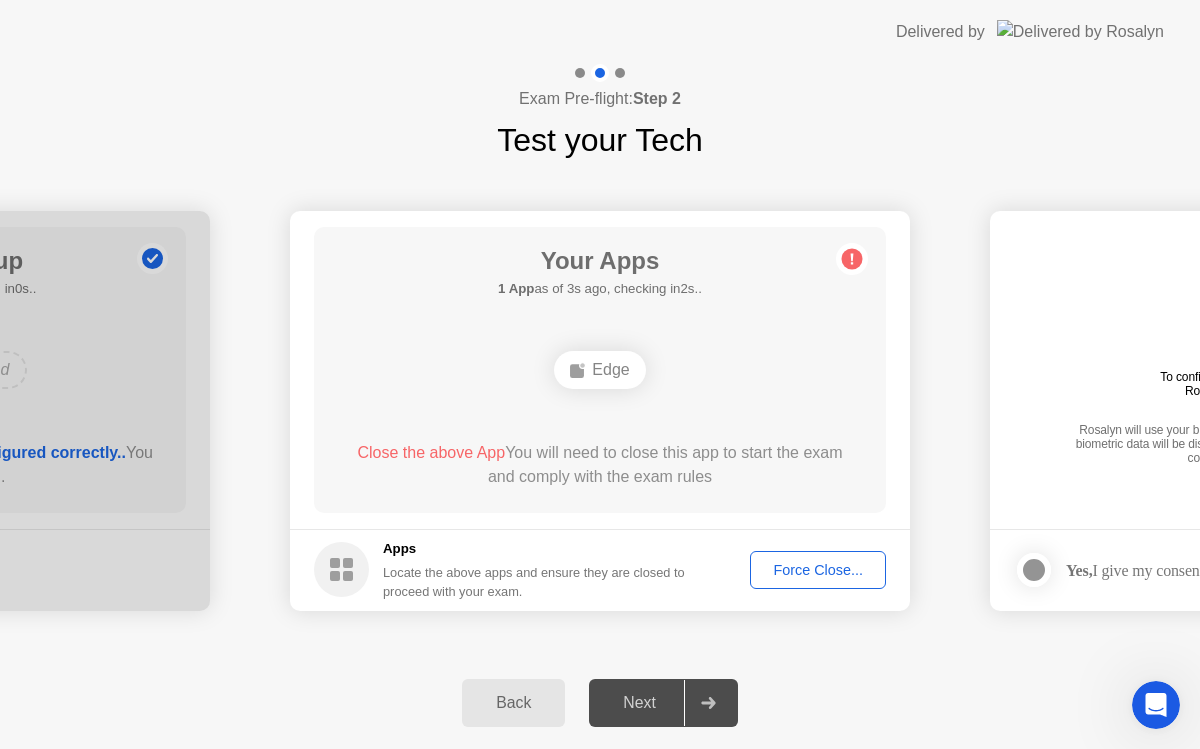 click on "Force Close..." 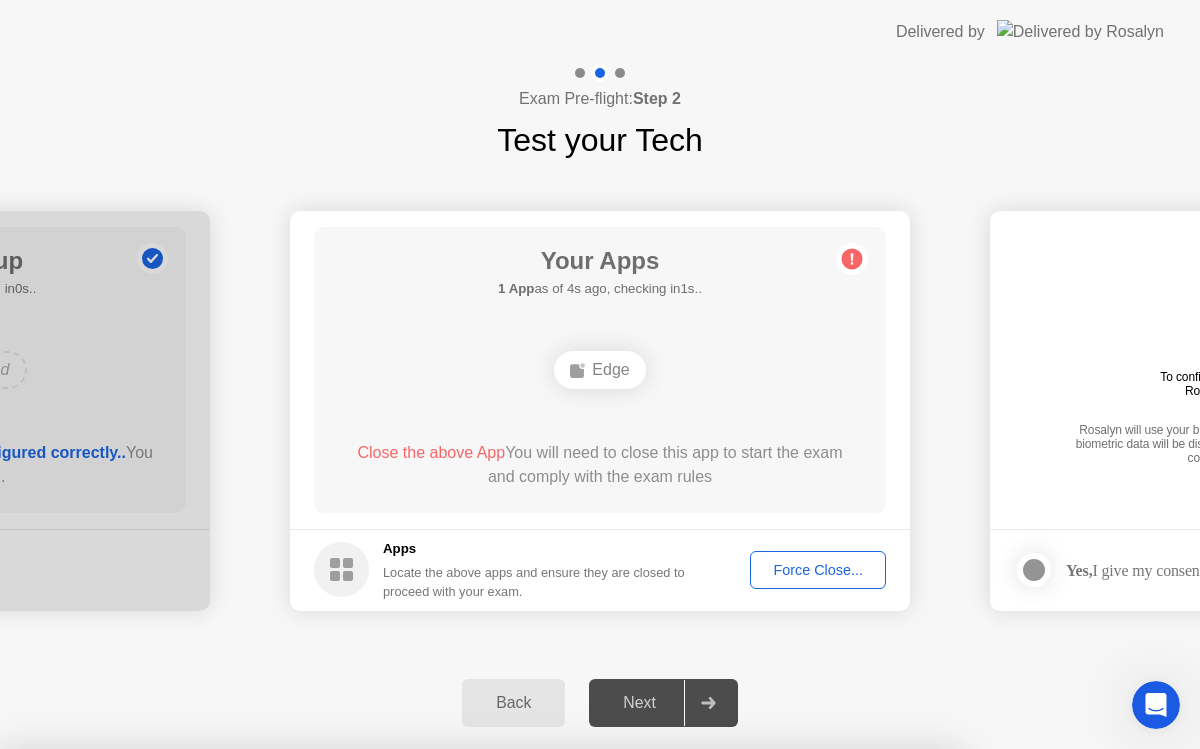 click on "Confirm" at bounding box center (547, 1025) 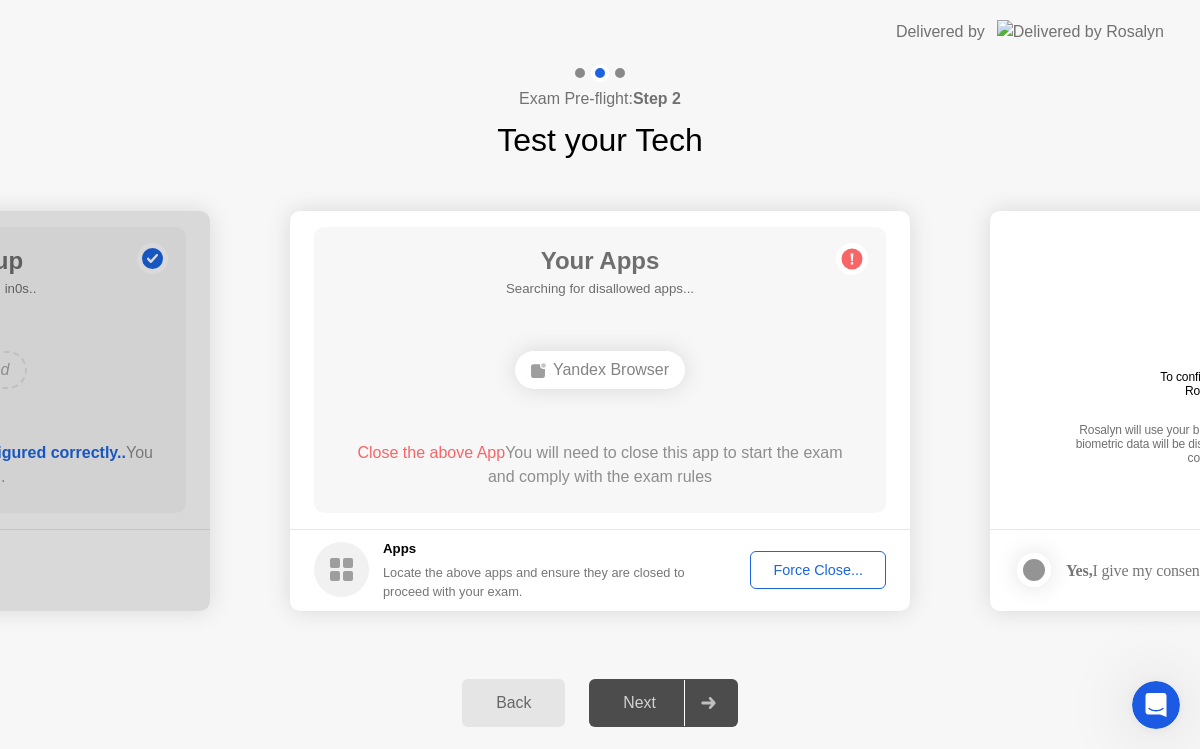 click on "Force Close..." 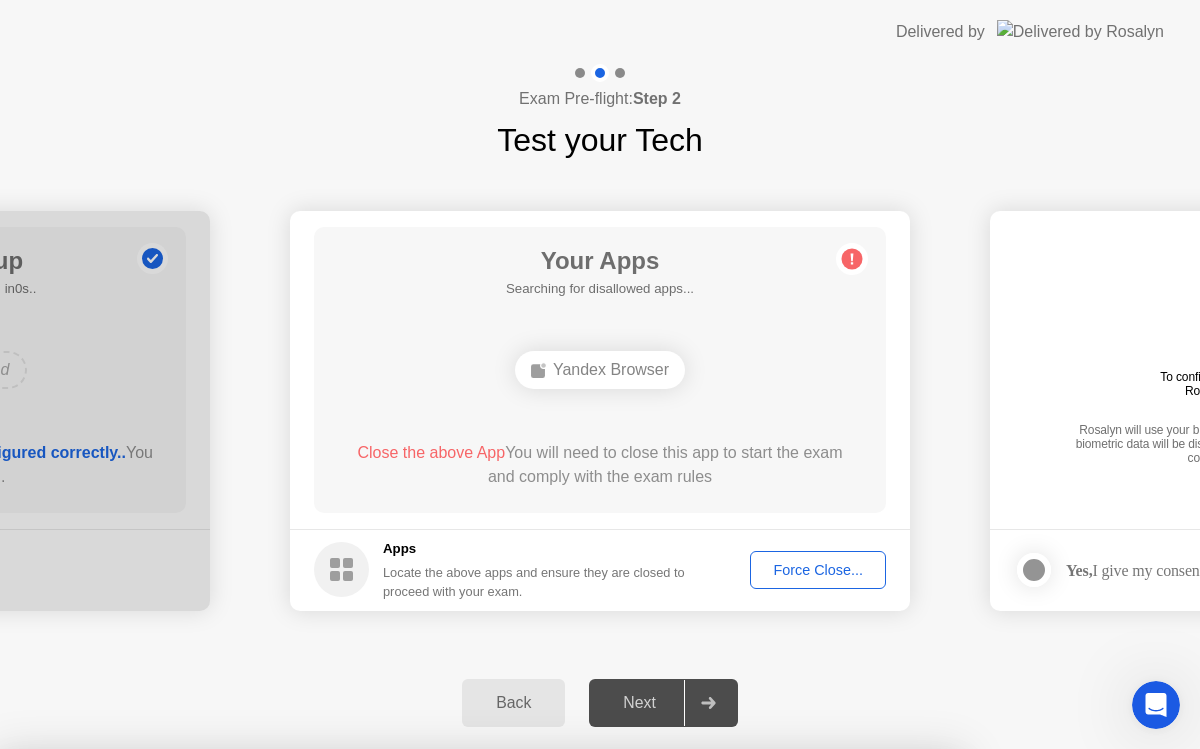 click on "Confirm" at bounding box center (547, 1025) 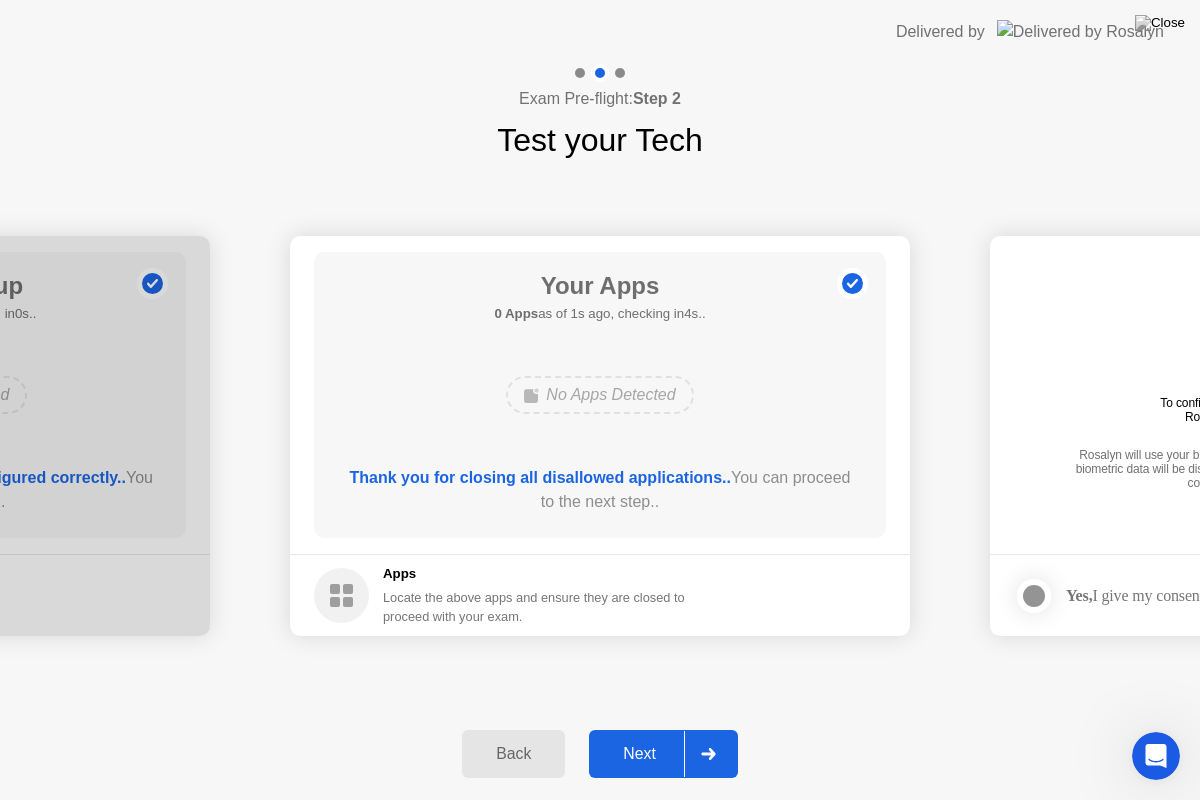 click 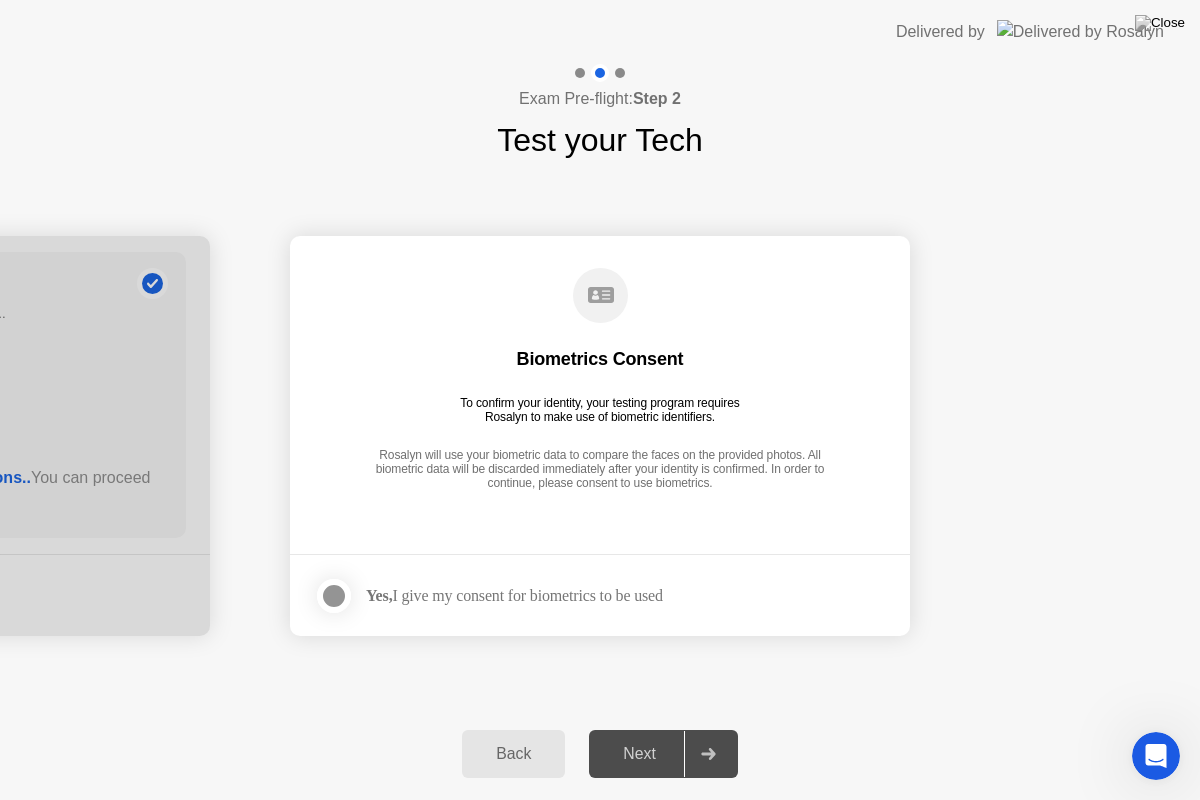 click 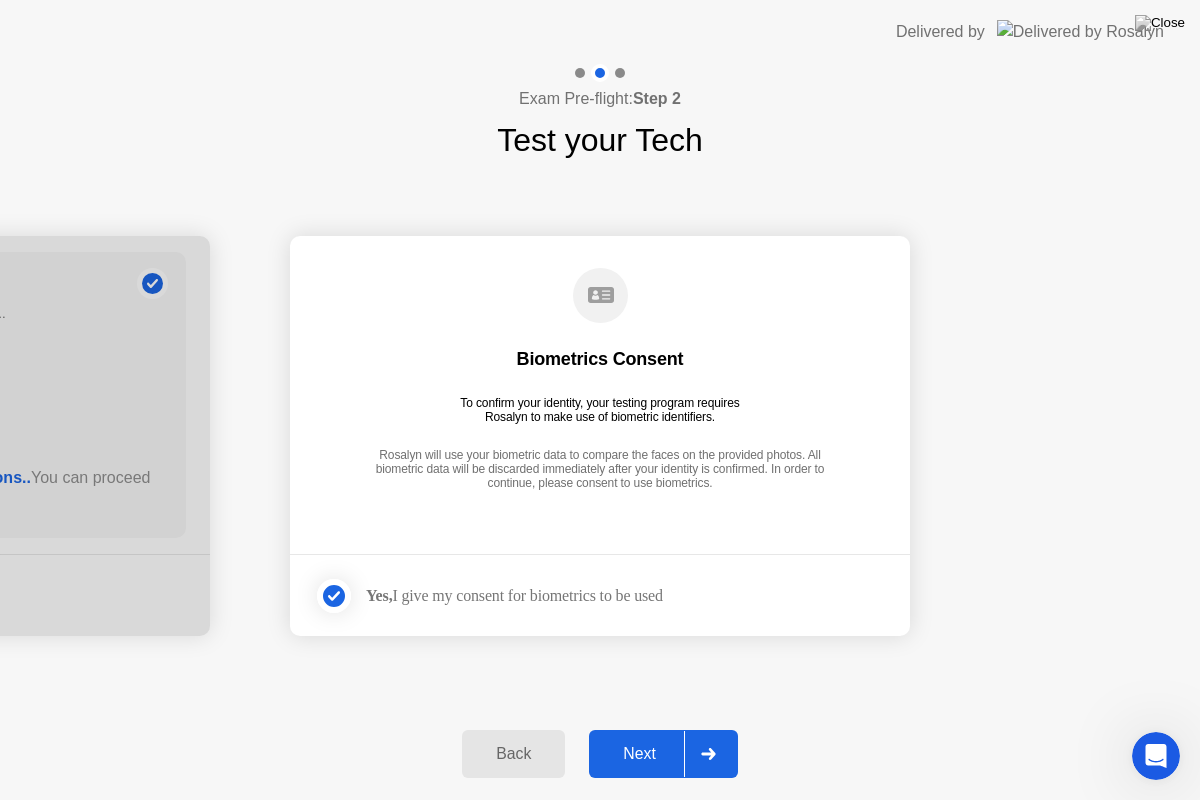 click 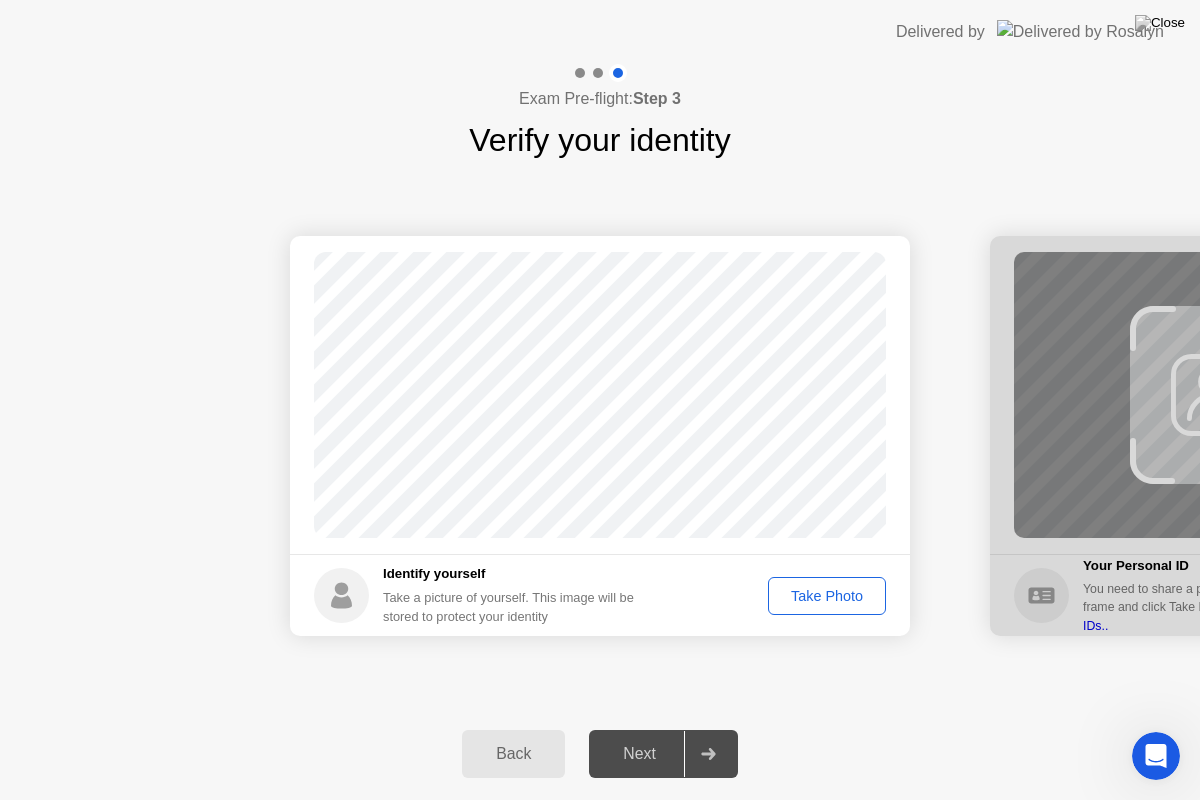 click on "Take Photo" 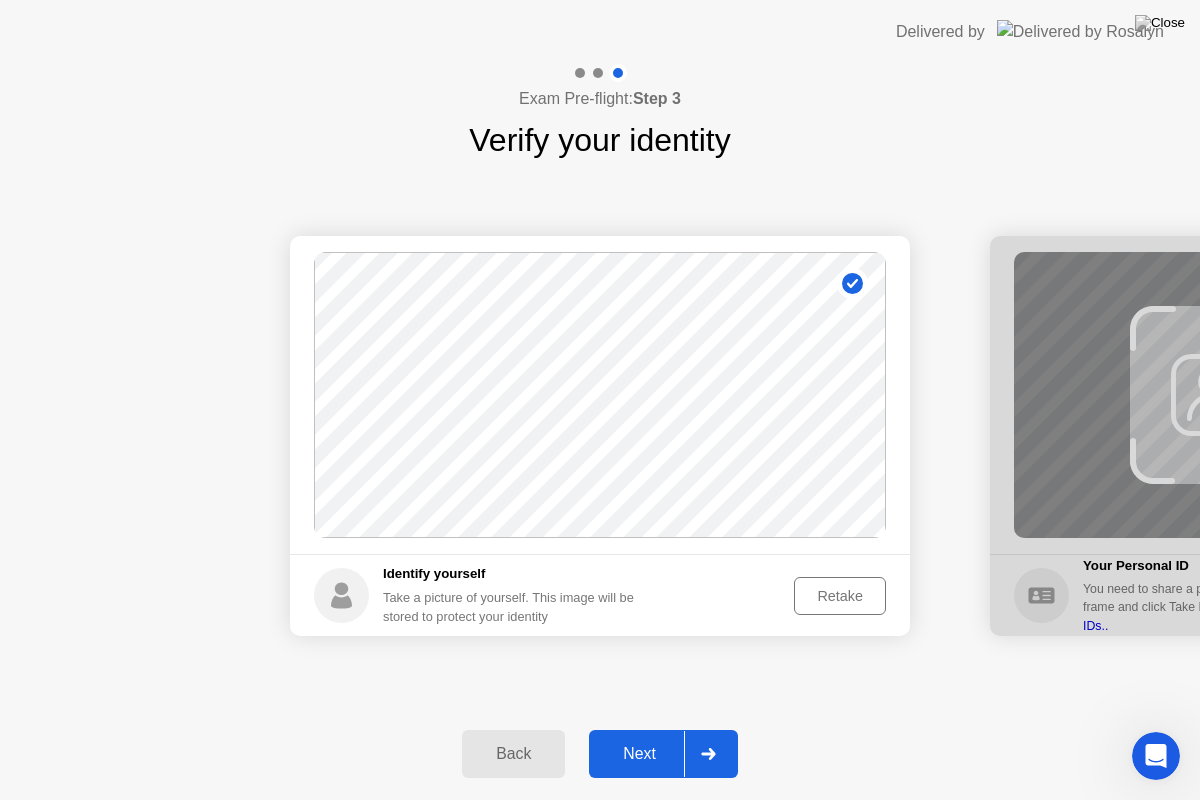 click on "Retake" 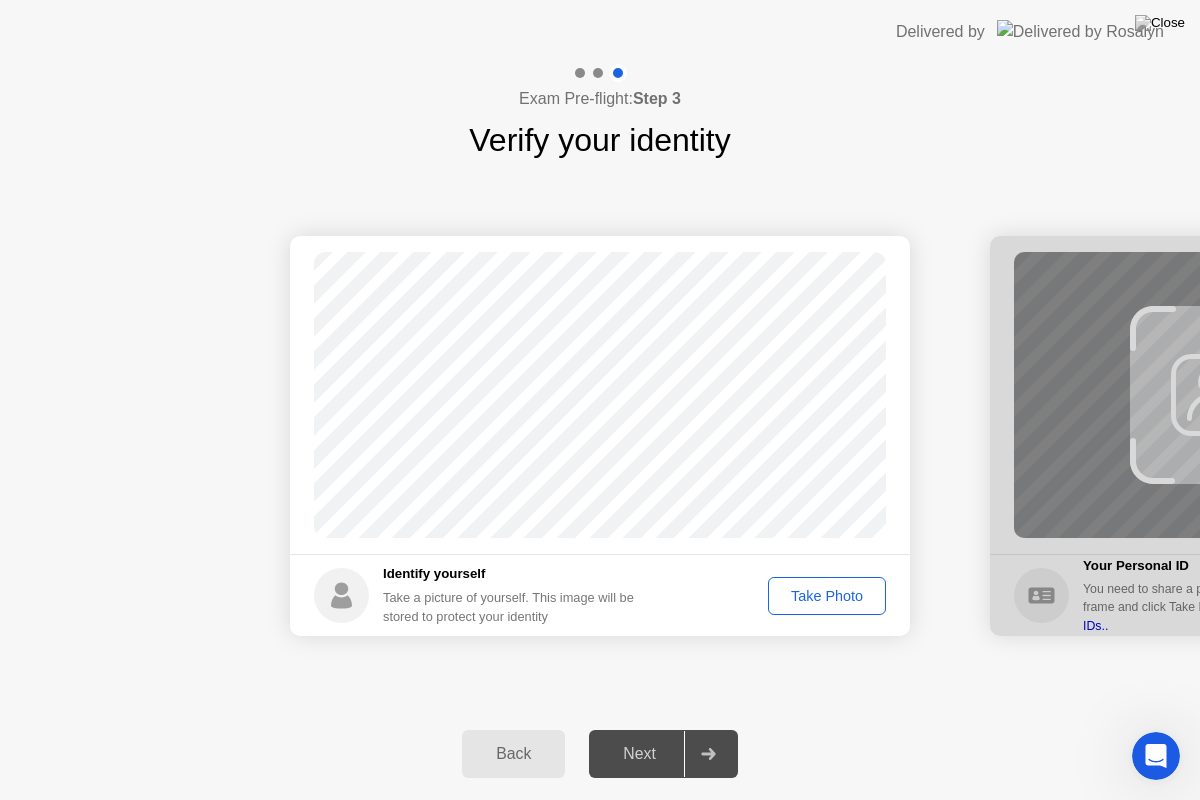 click on "Take Photo" 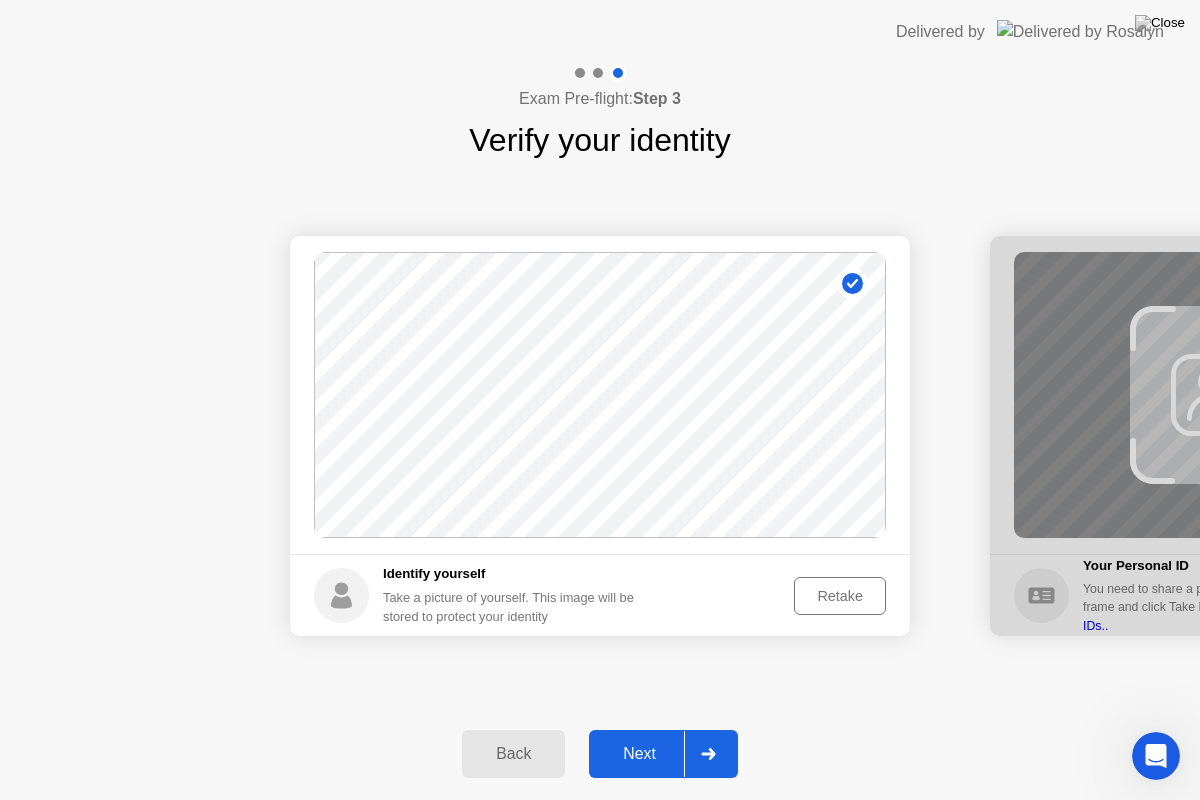click on "Next" 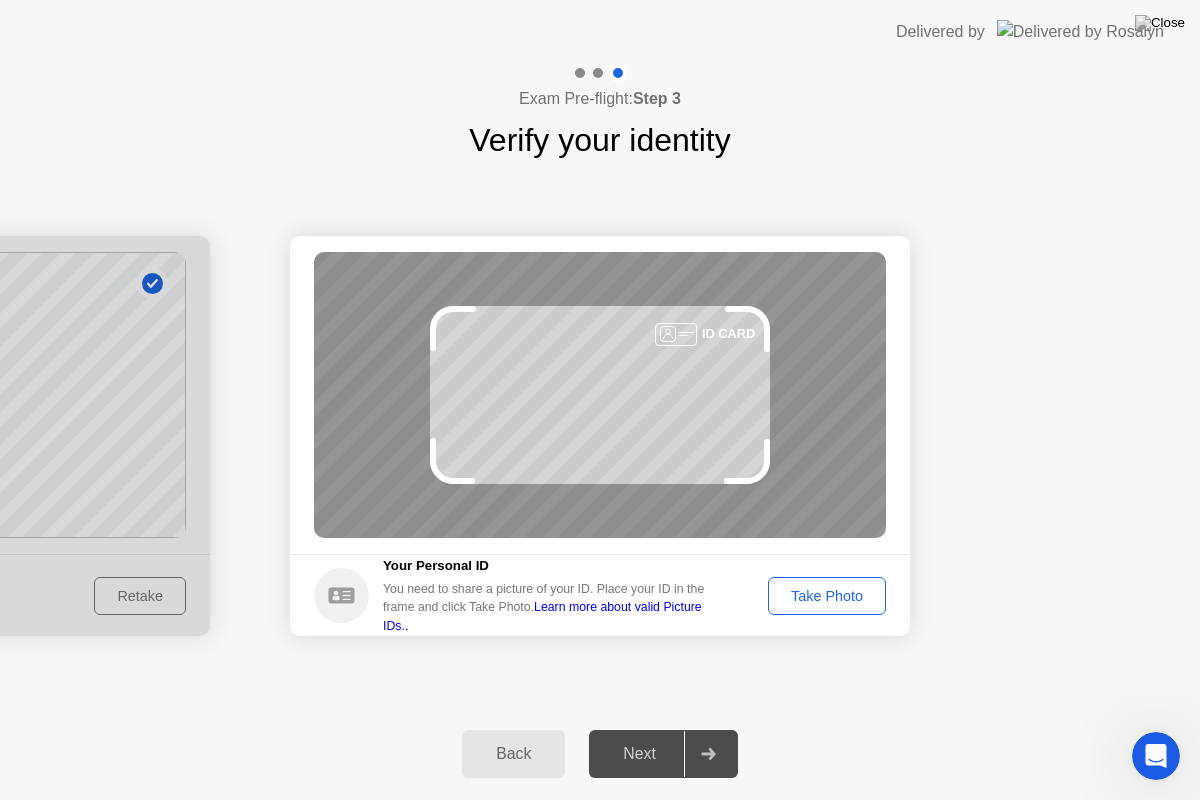 click on "Take Photo" 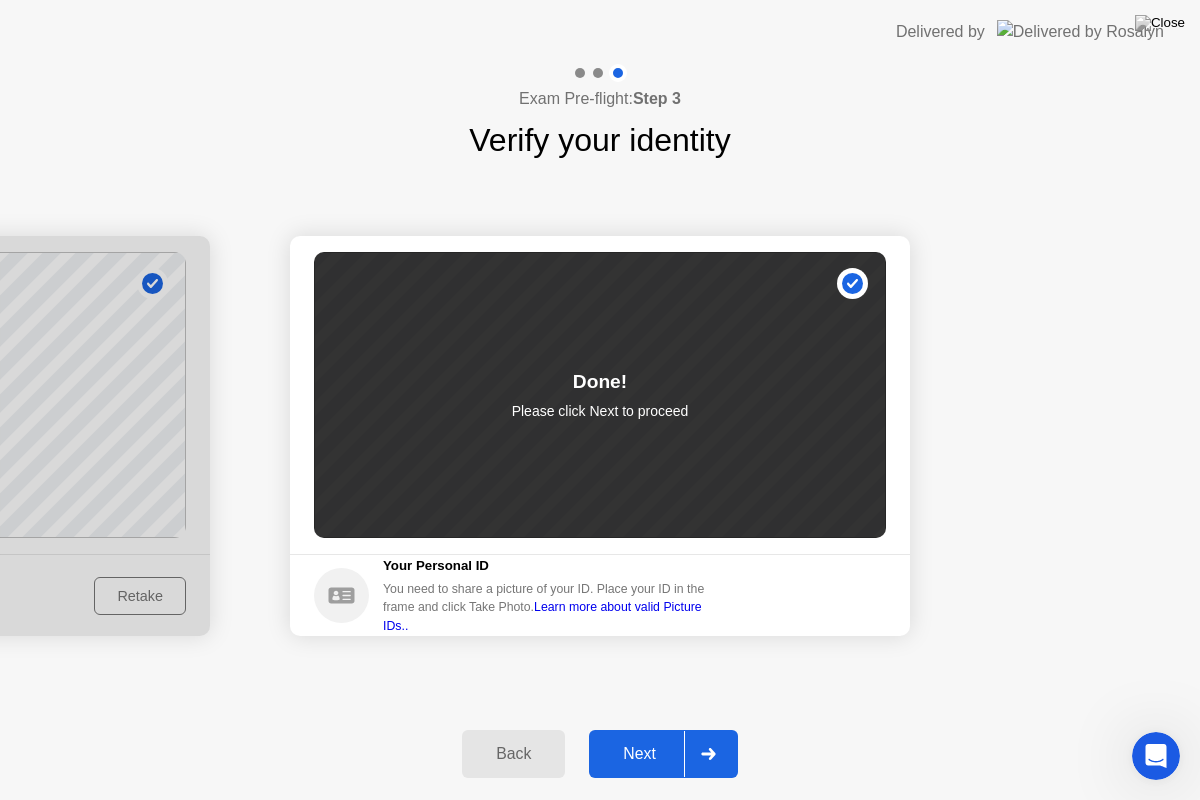 click 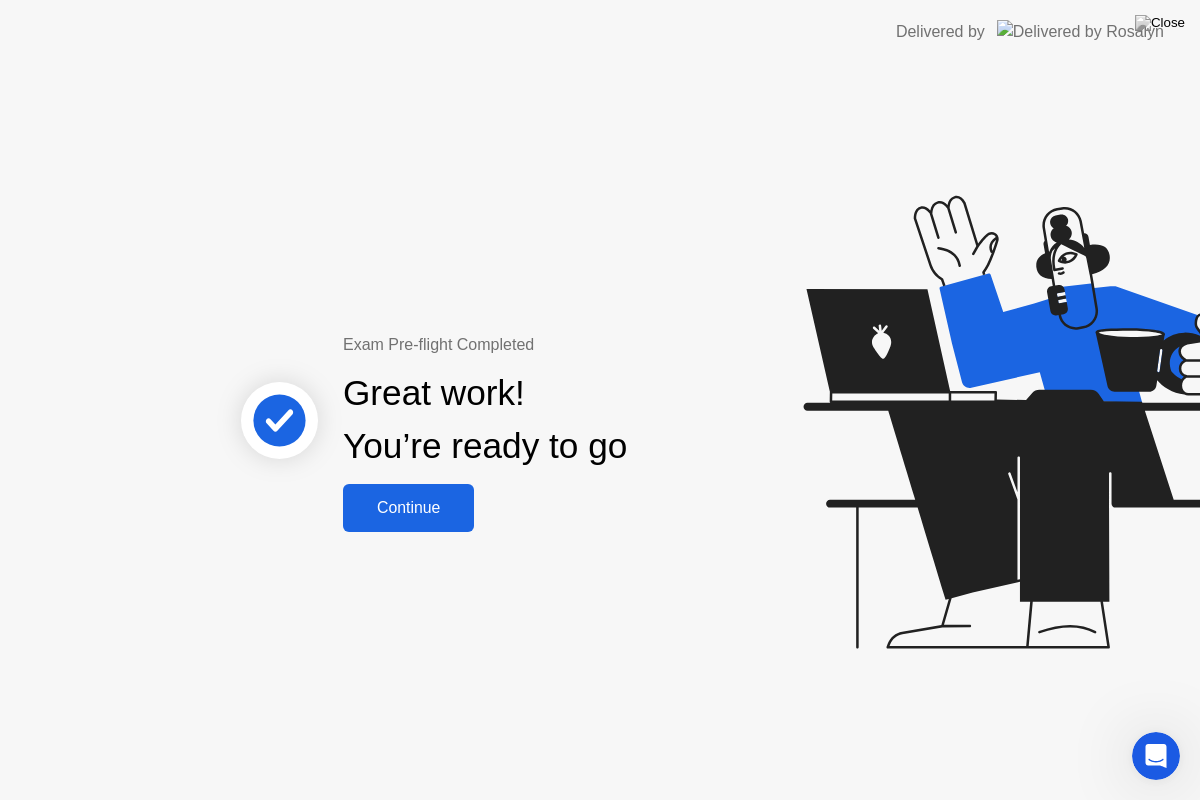 click on "Continue" 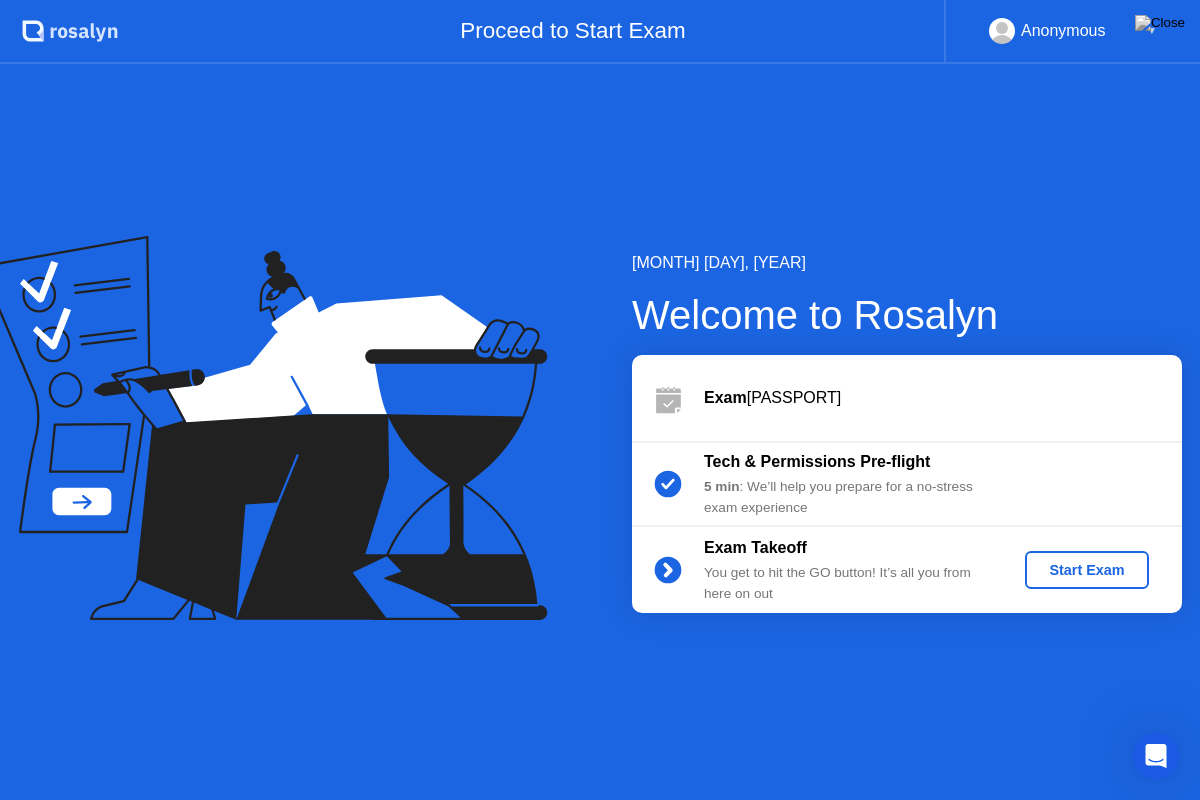 click on "Start Exam" 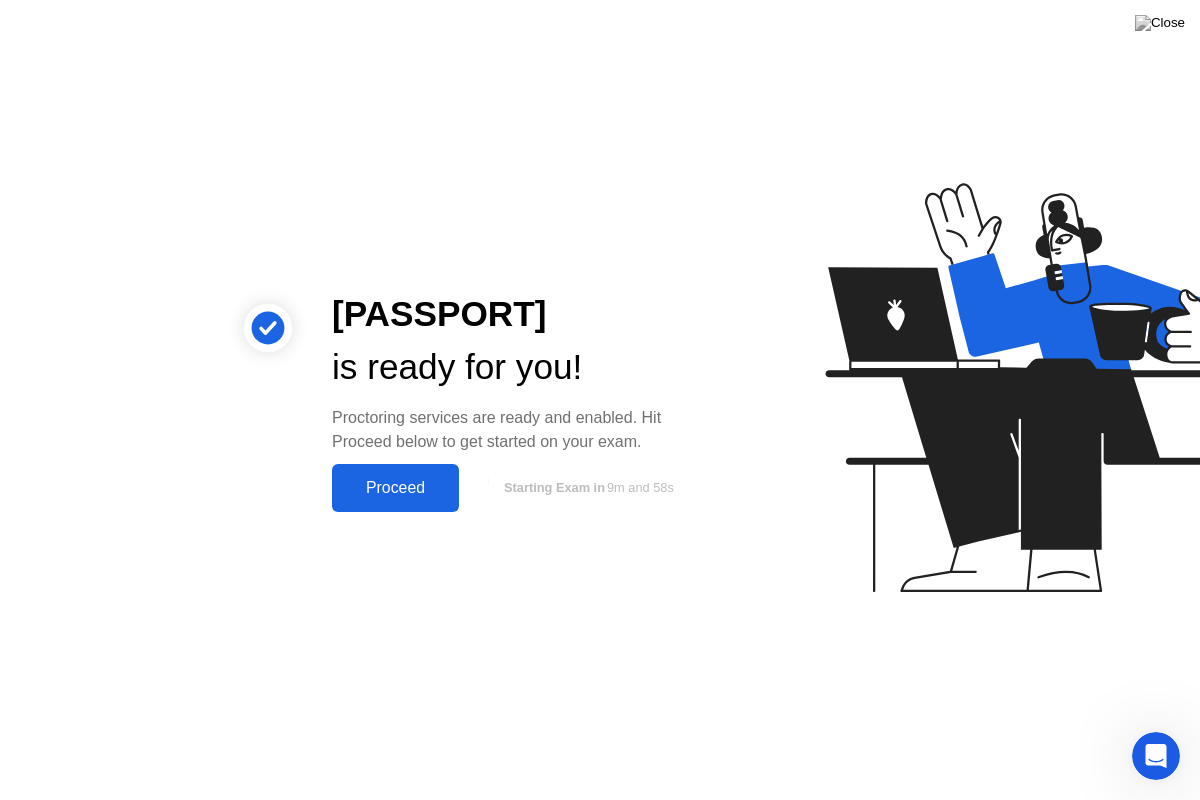 click on "Proceed" 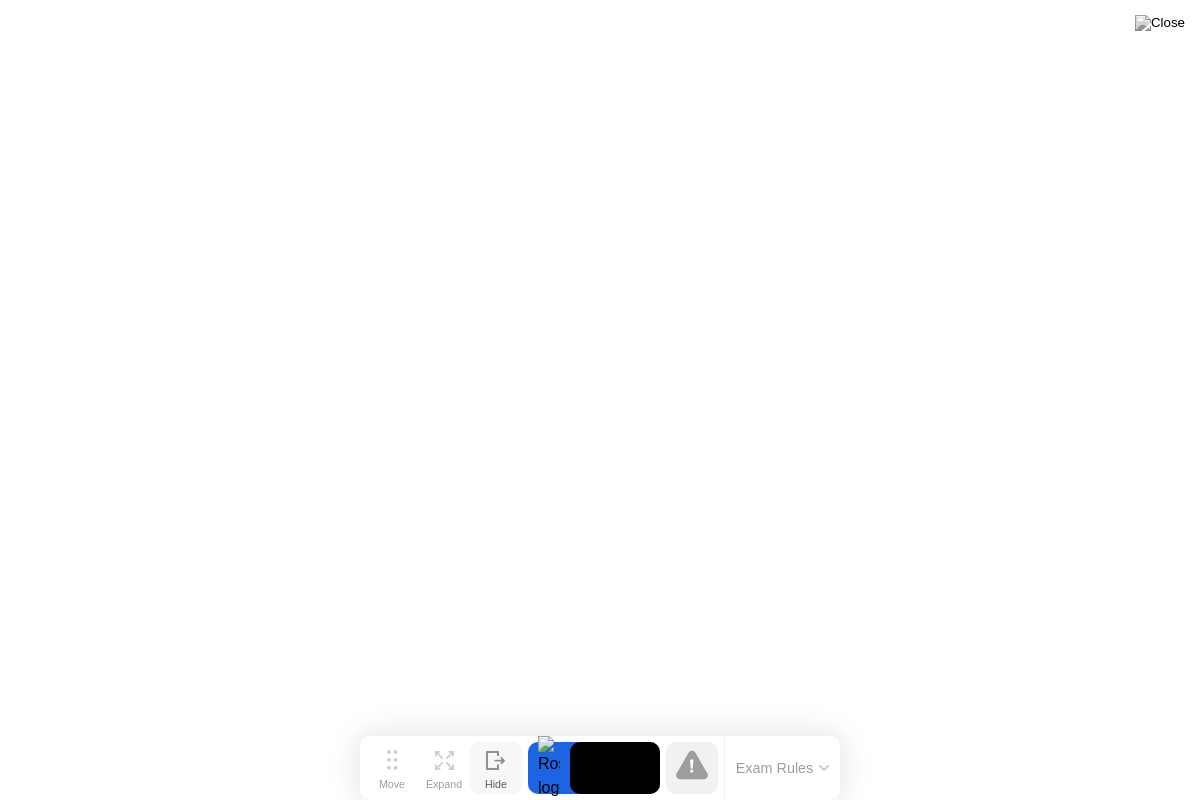 click 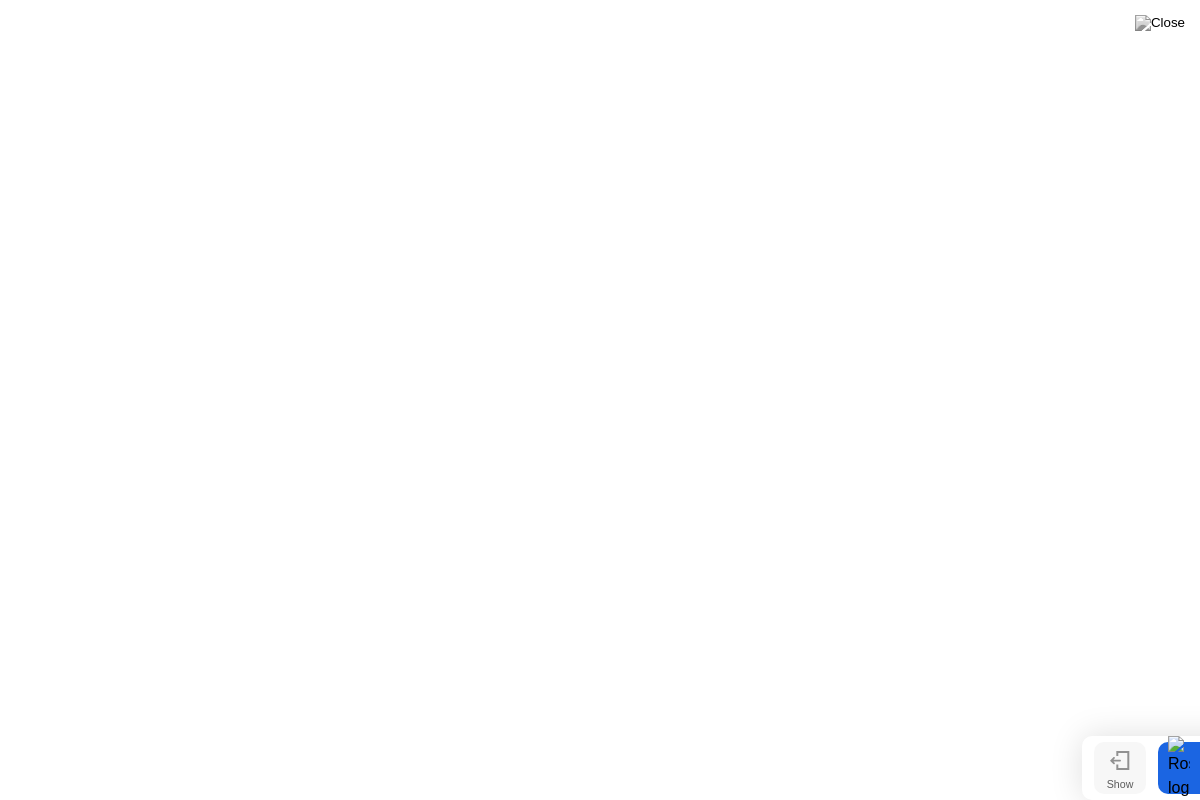click 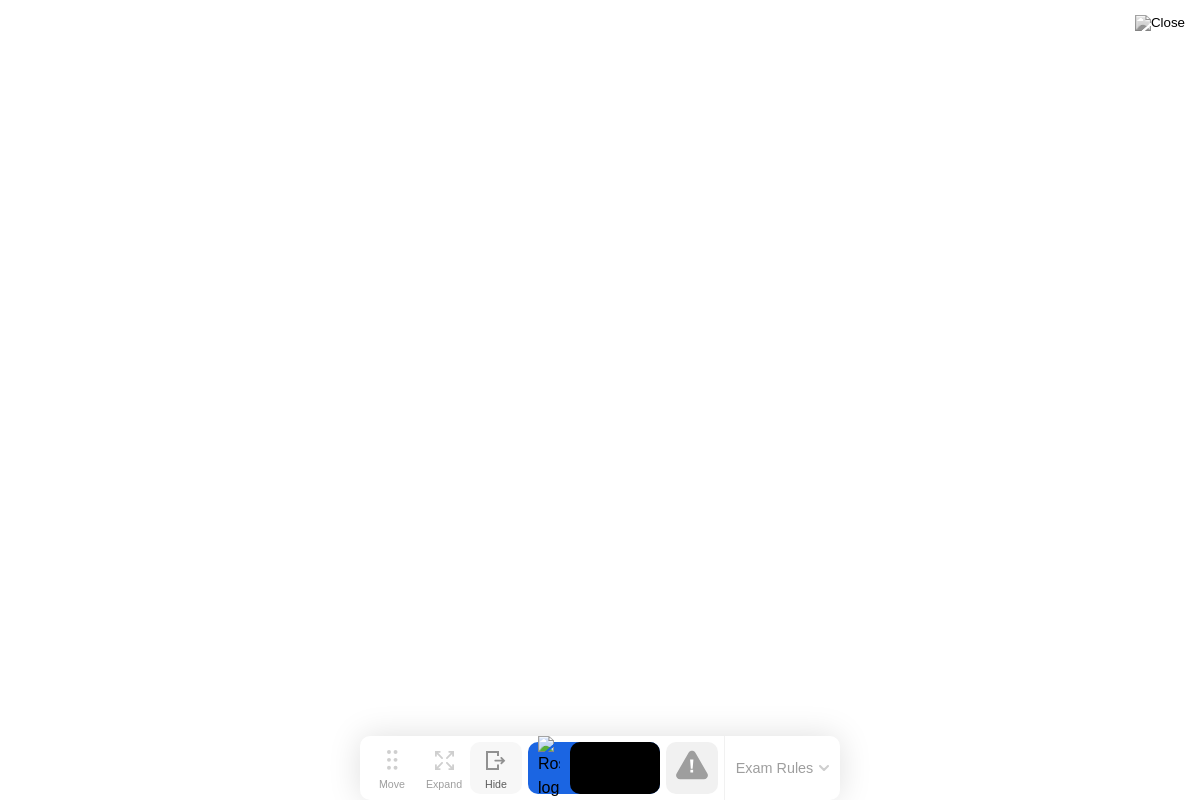 click on "Exam Rules" 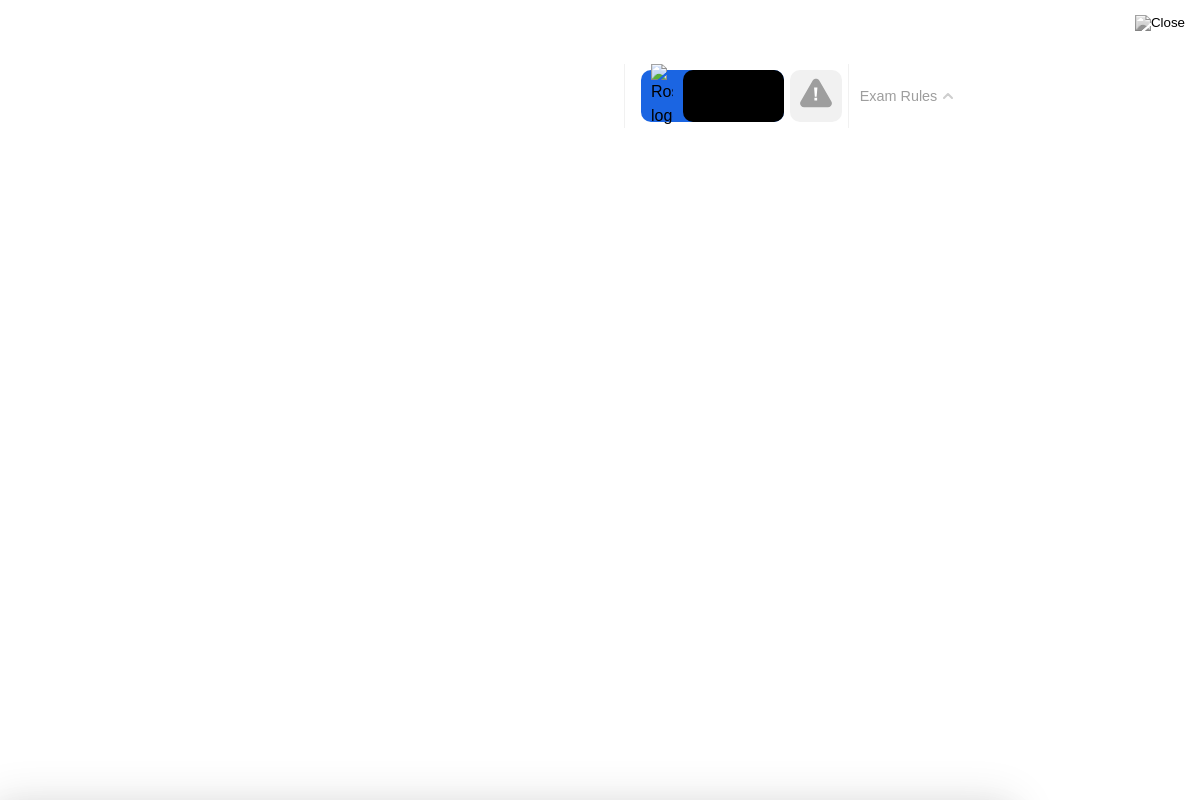 click on "Got it!" at bounding box center (504, 1432) 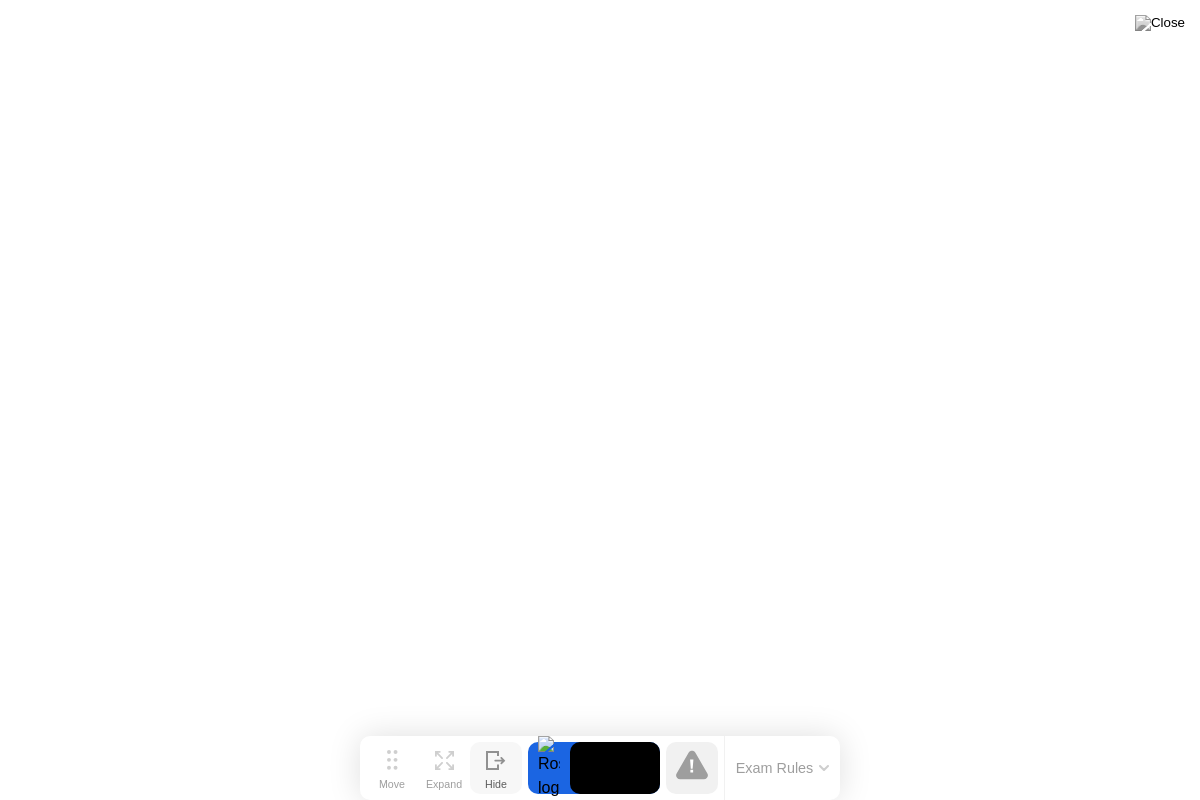 click 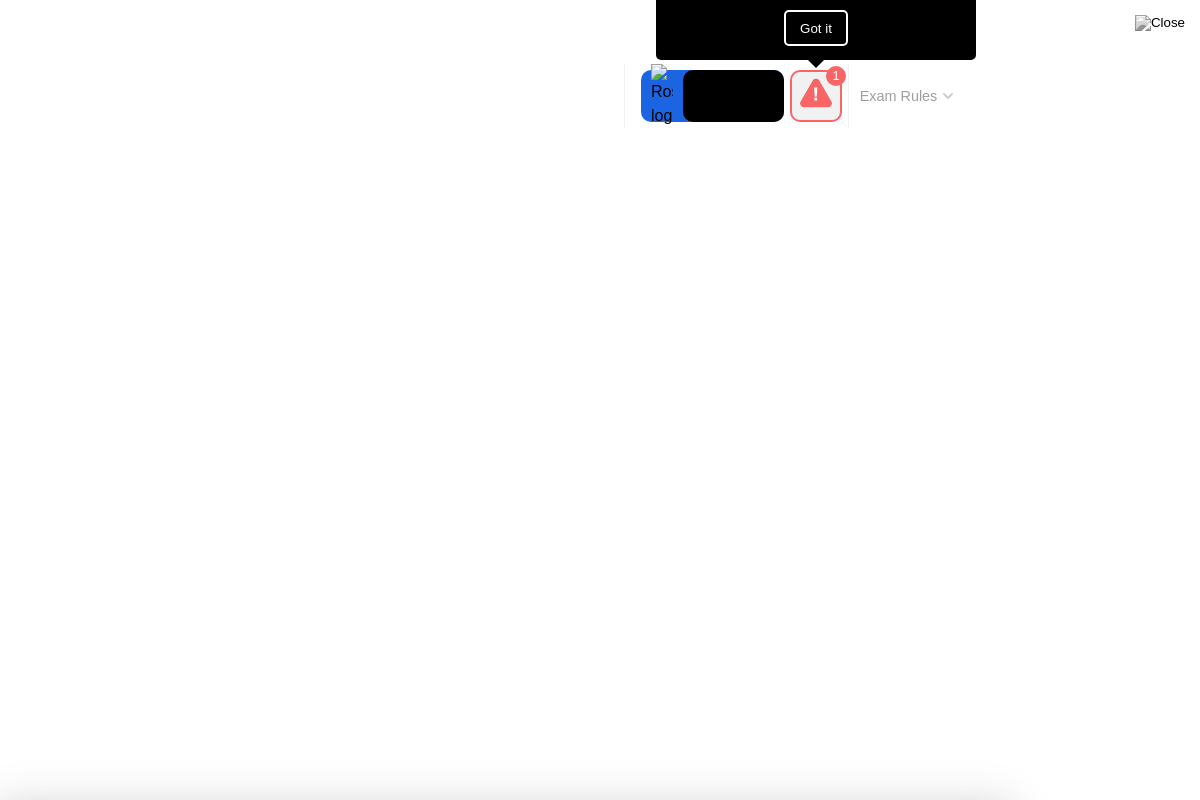 click on "Got it!" at bounding box center [595, 1341] 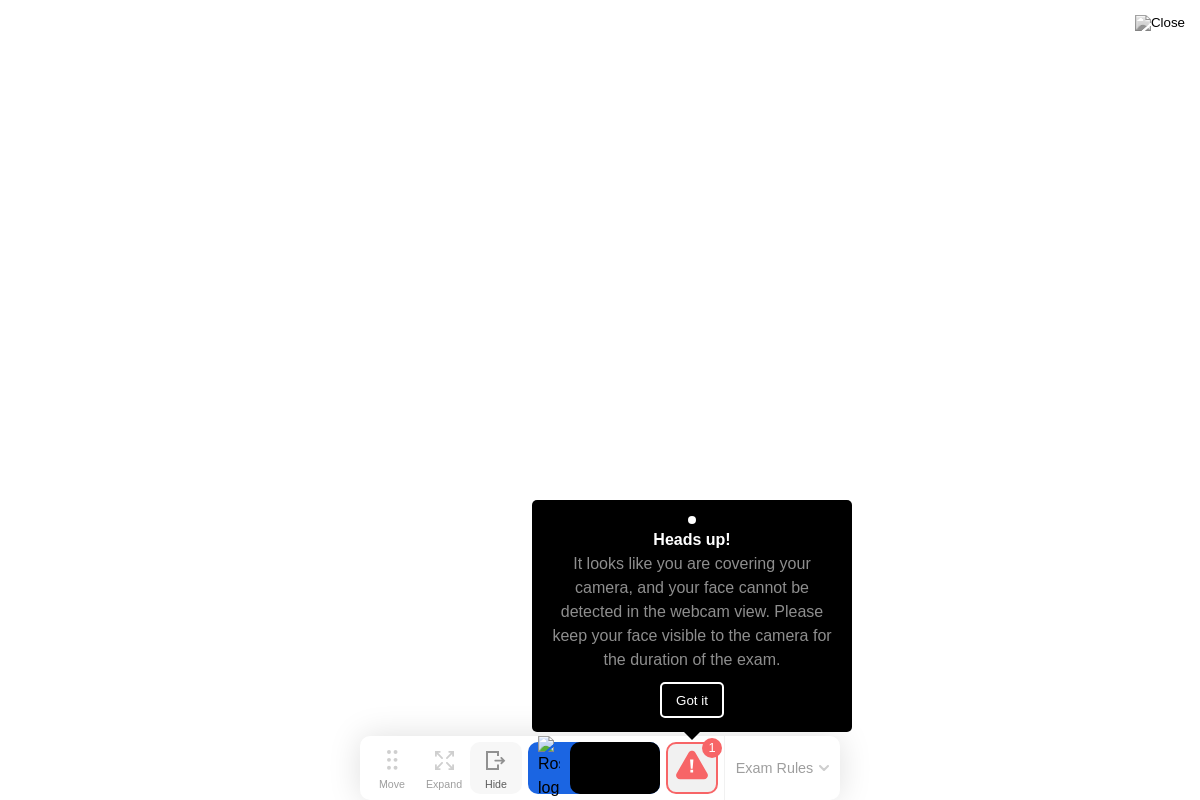 click on "Got it" 